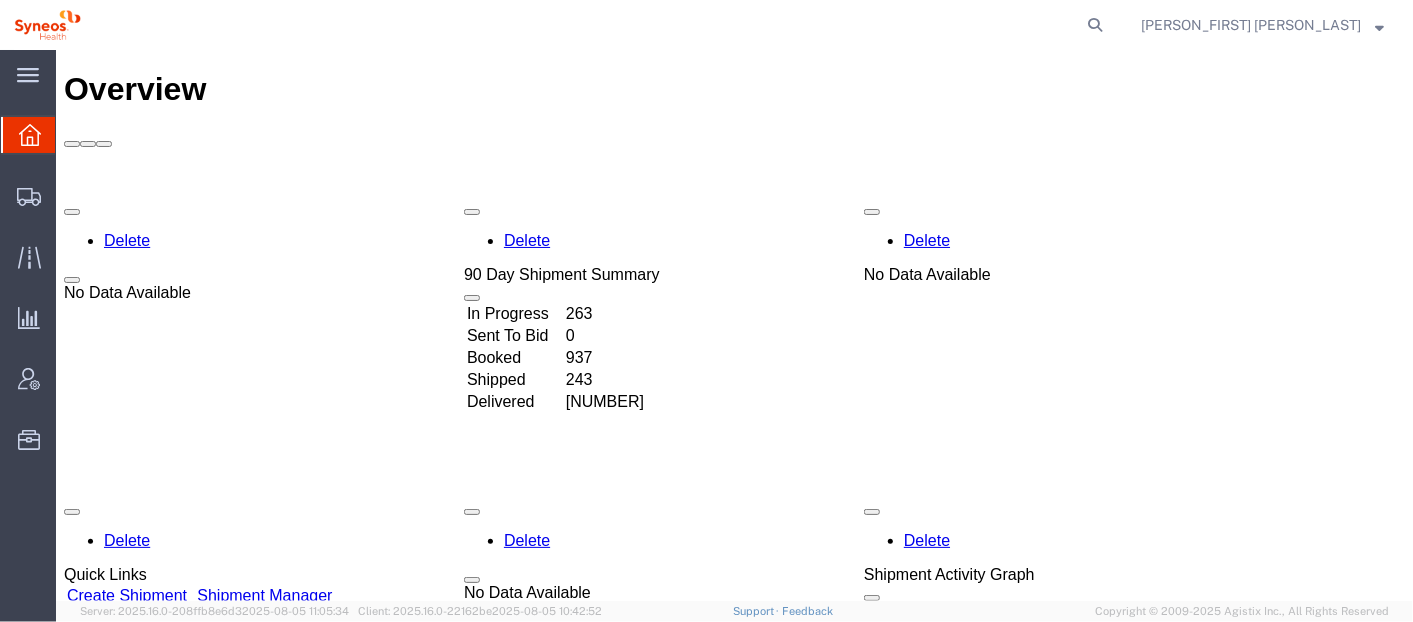scroll, scrollTop: 0, scrollLeft: 0, axis: both 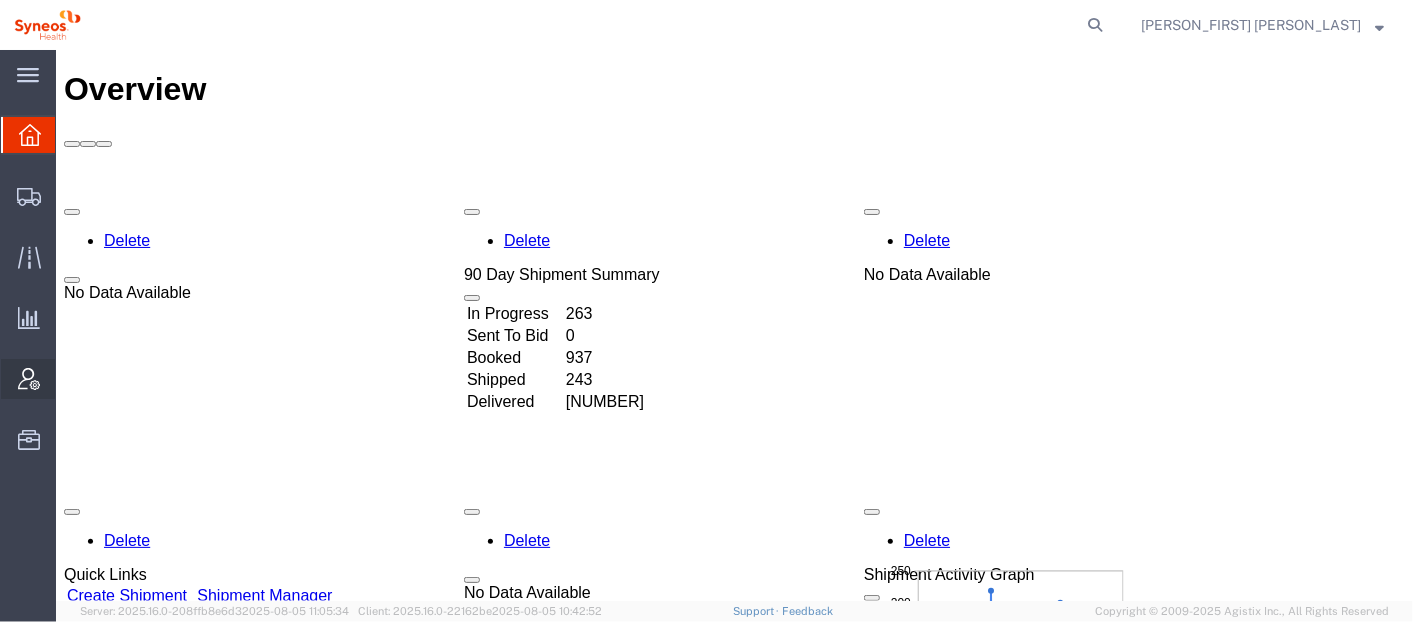 click on "Account Admin" 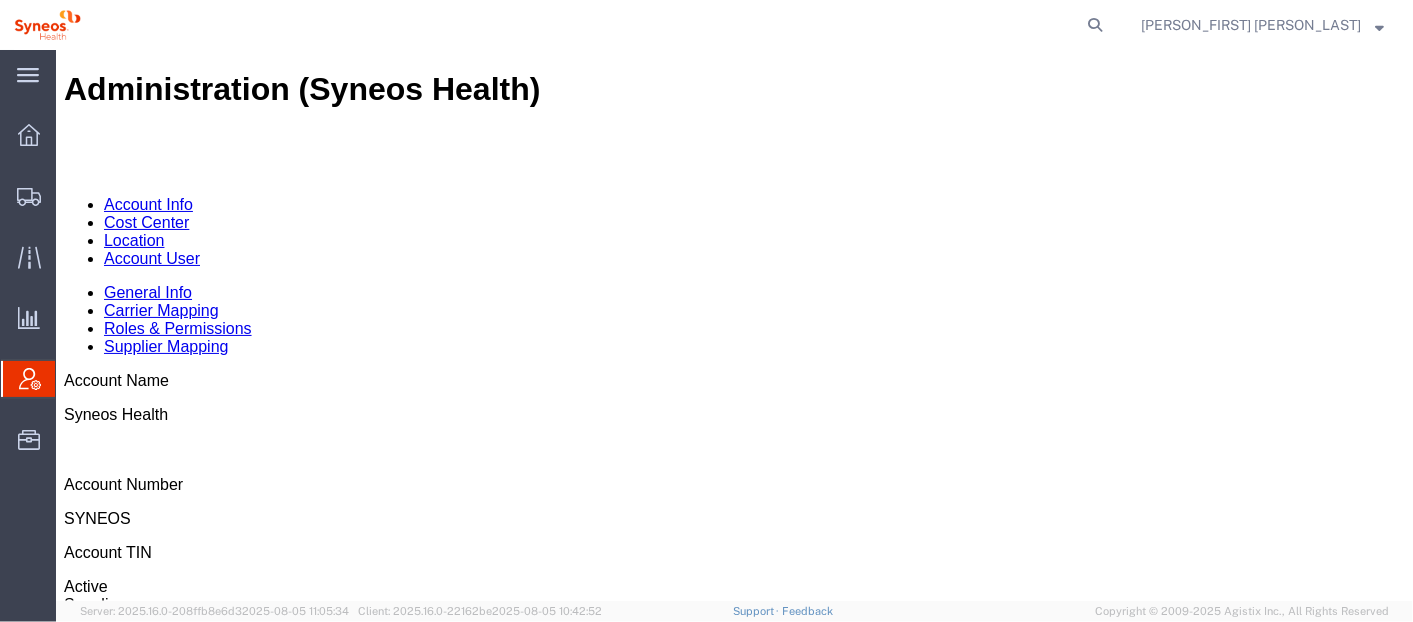 click on "Location" at bounding box center (133, 239) 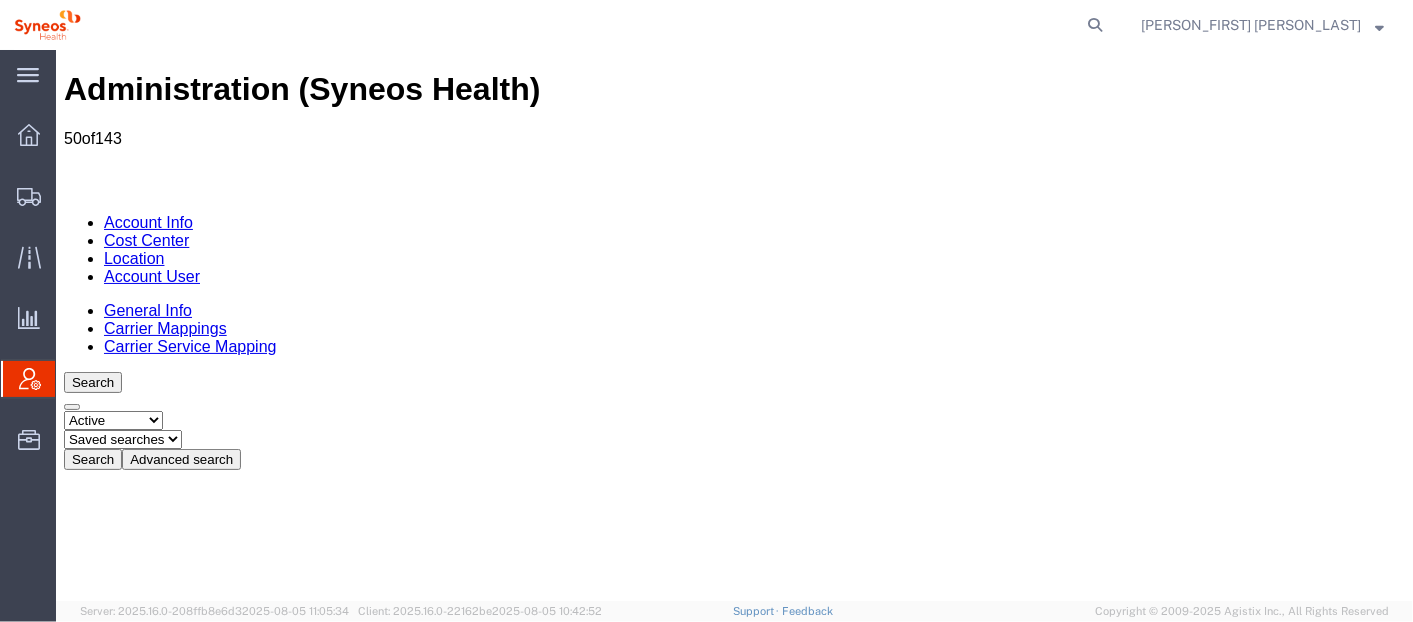 click on "Country" at bounding box center [652, 954] 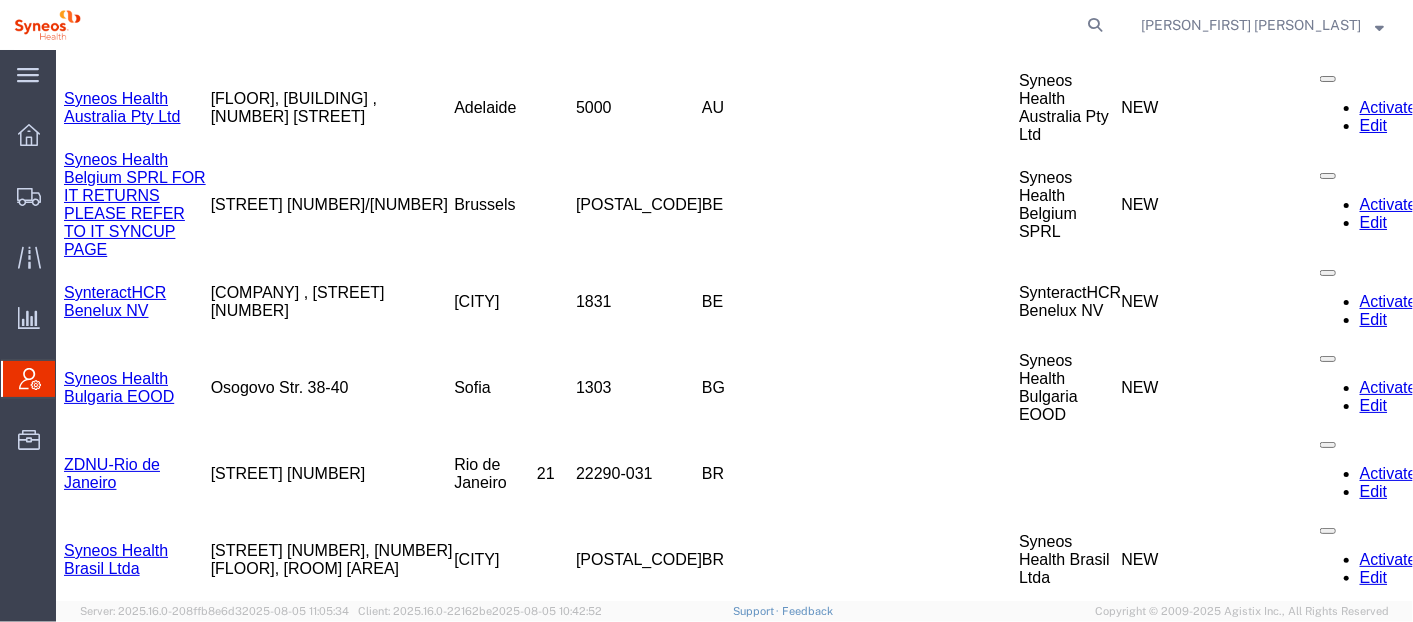 scroll, scrollTop: 1262, scrollLeft: 0, axis: vertical 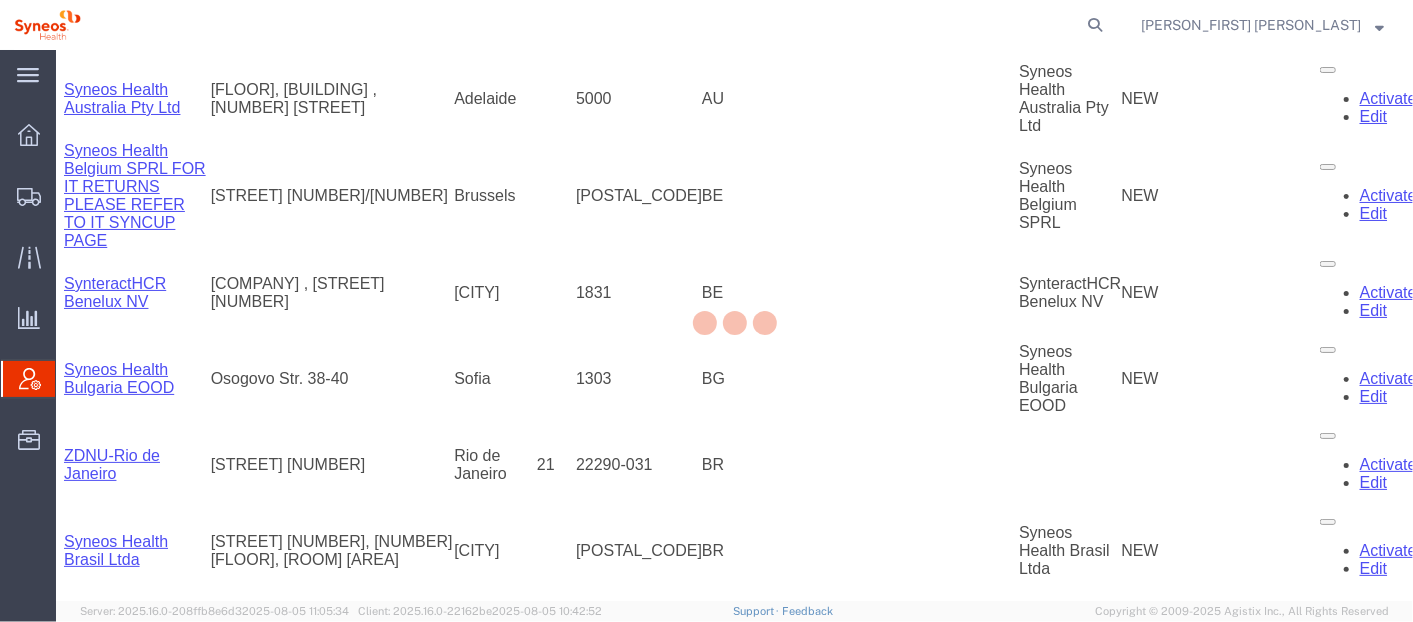 drag, startPoint x: 1347, startPoint y: 152, endPoint x: 1397, endPoint y: 520, distance: 371.3812 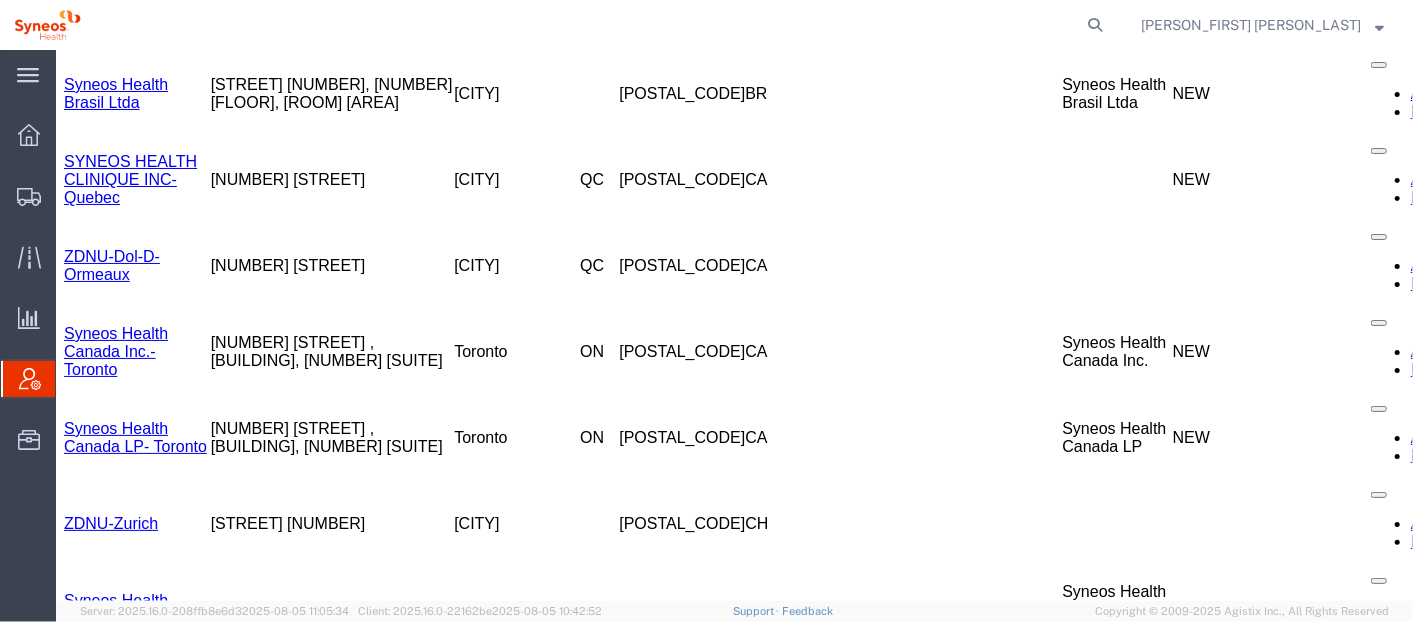 scroll, scrollTop: 1724, scrollLeft: 0, axis: vertical 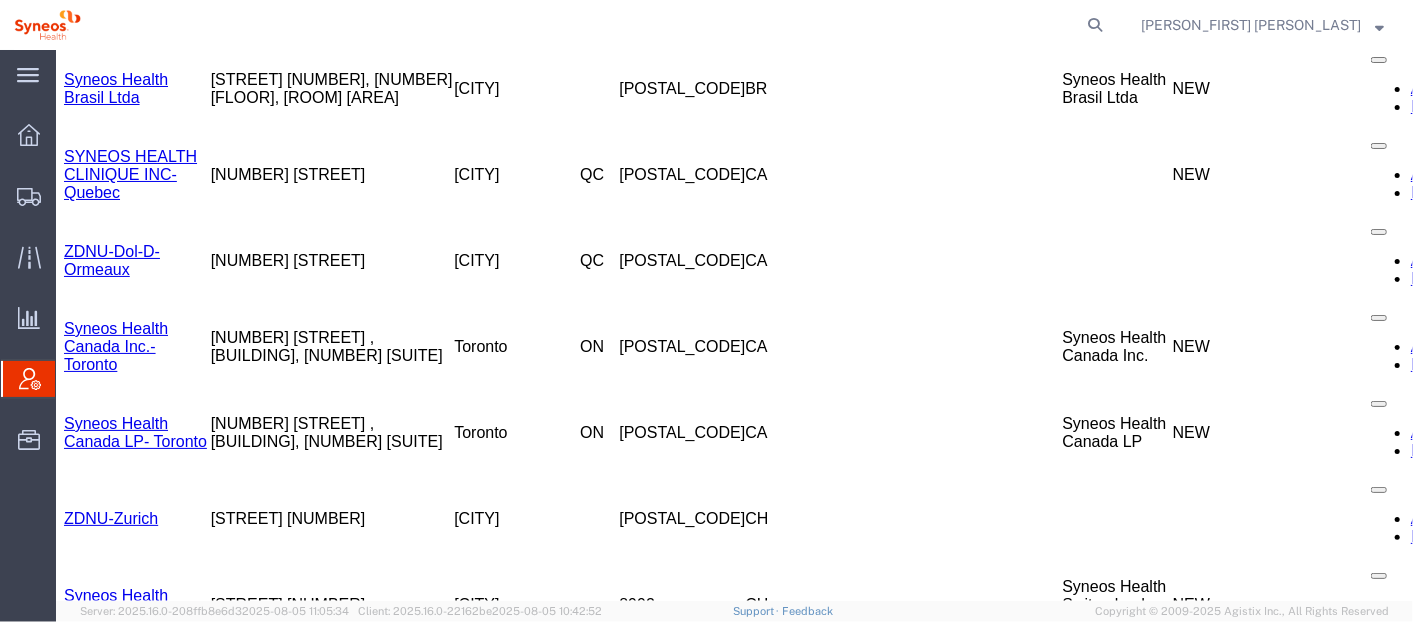 click on "Syneos Health Clinical Ltd.-Israel" at bounding box center (126, 4289) 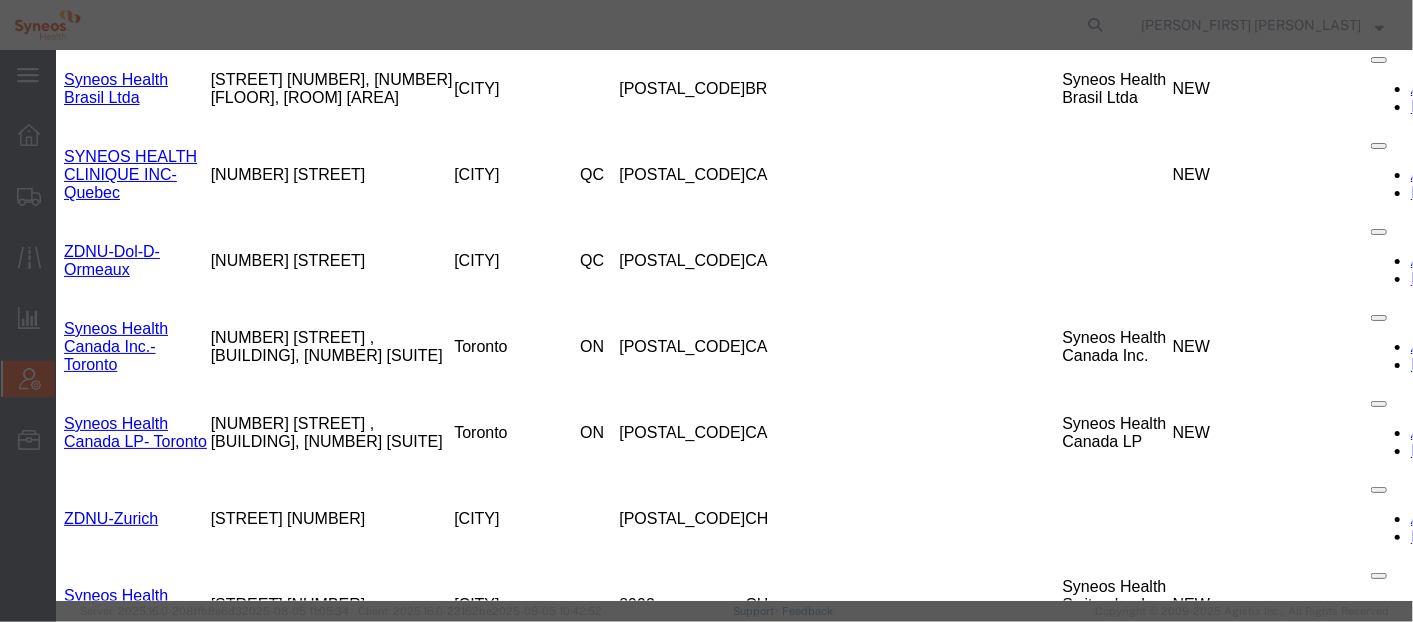click at bounding box center (71, 8796) 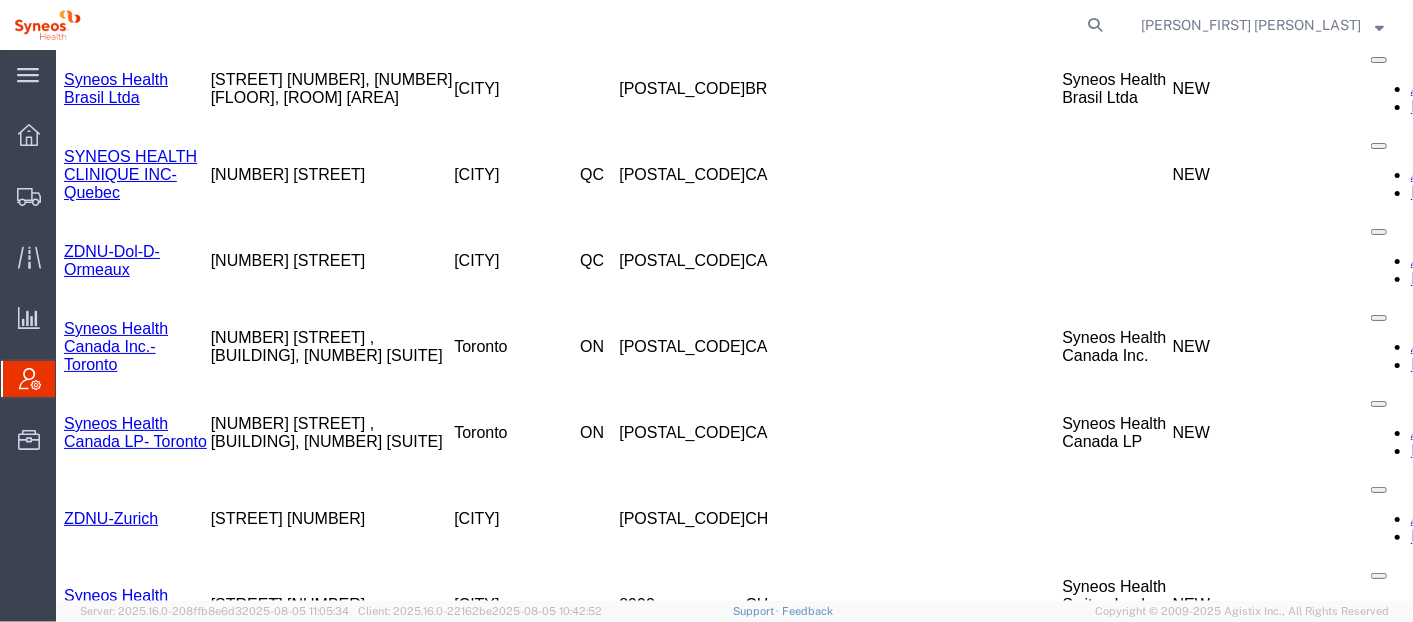 click on "Syneos Health Clinical Ltd.-Israel" at bounding box center [126, 4289] 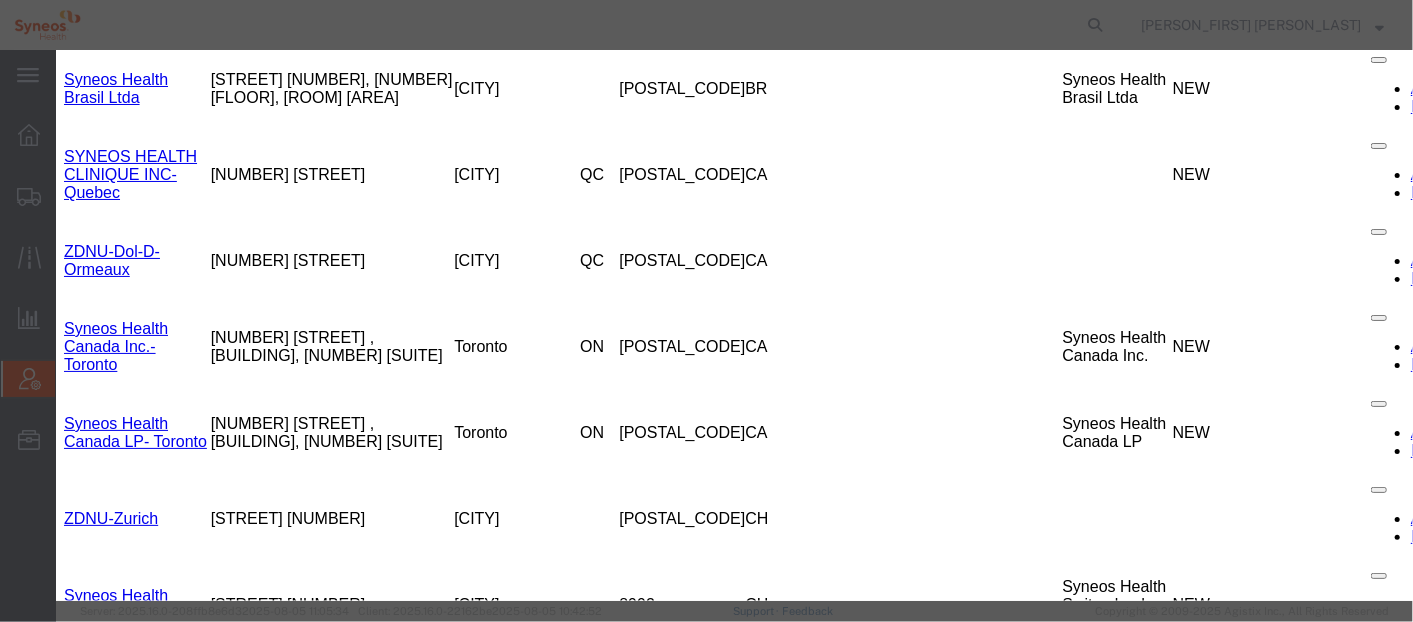 scroll, scrollTop: 85, scrollLeft: 0, axis: vertical 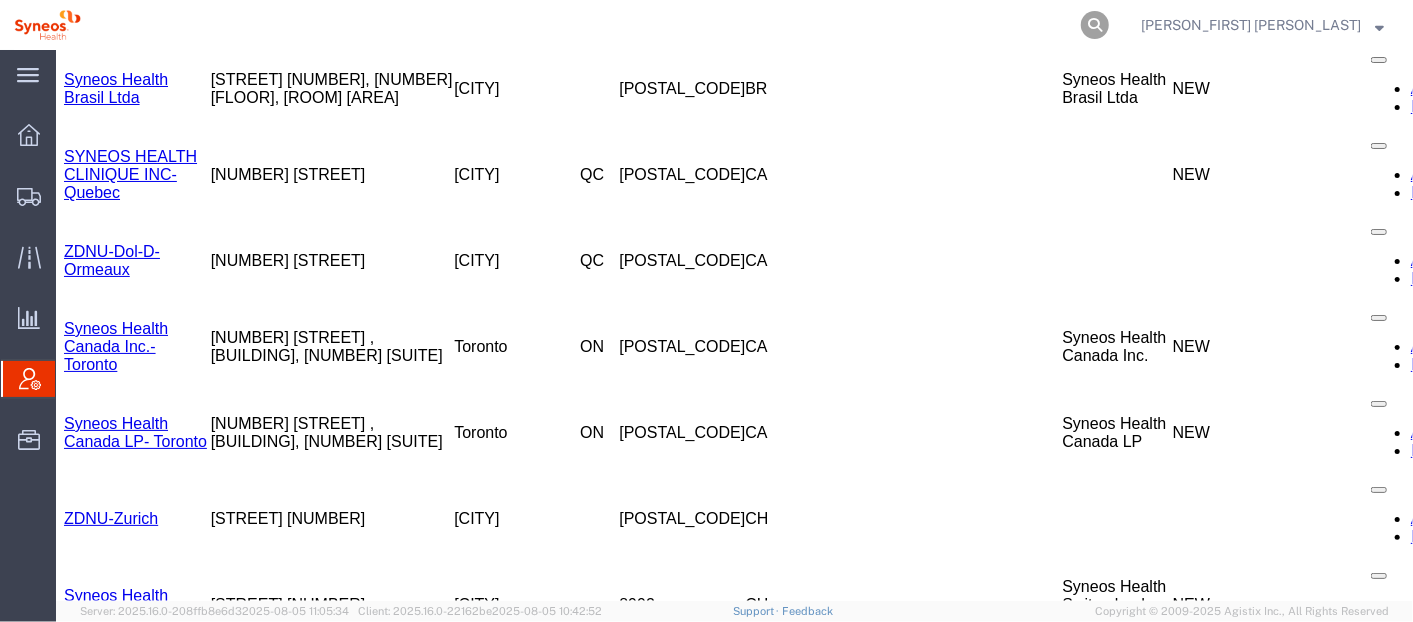 click 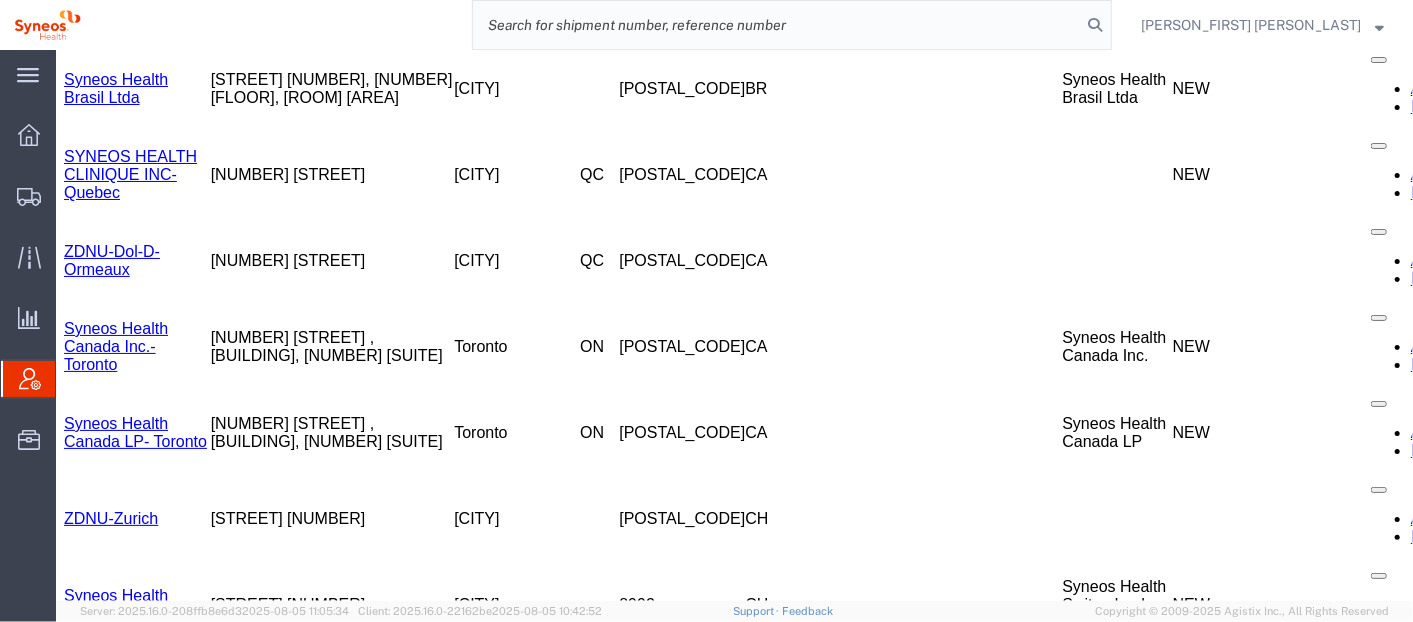 paste on "[NUMBER]" 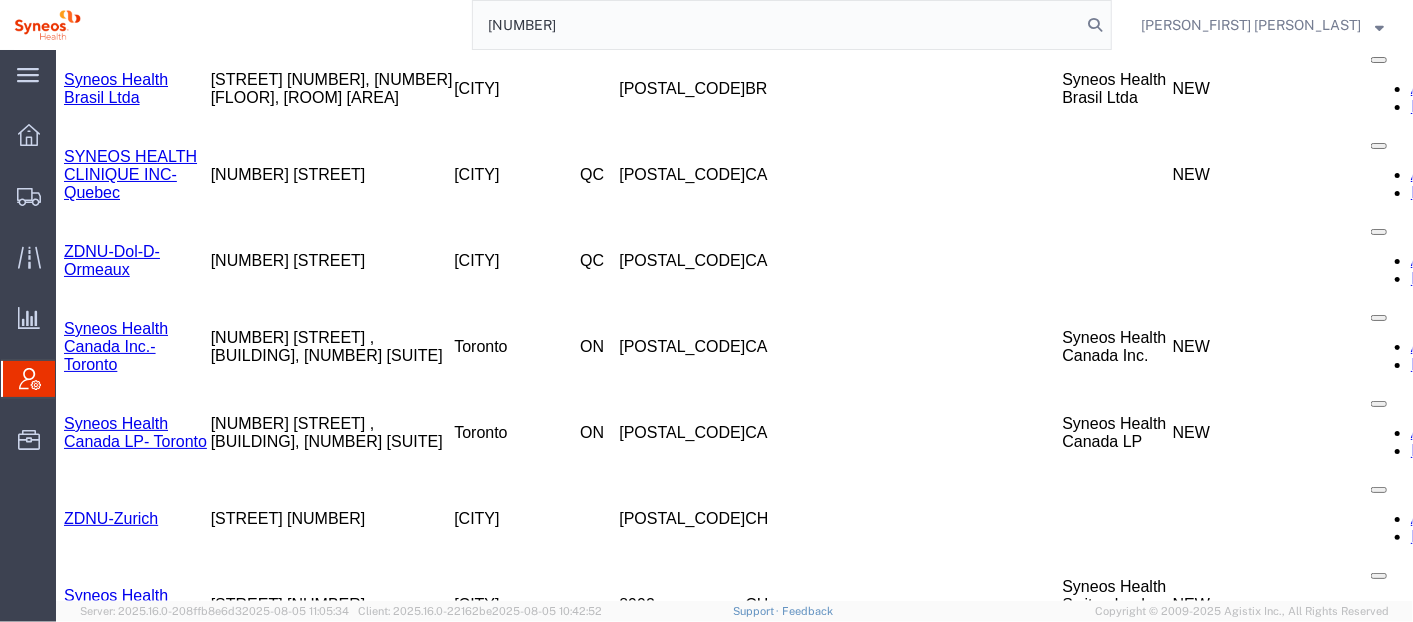 type on "[NUMBER]" 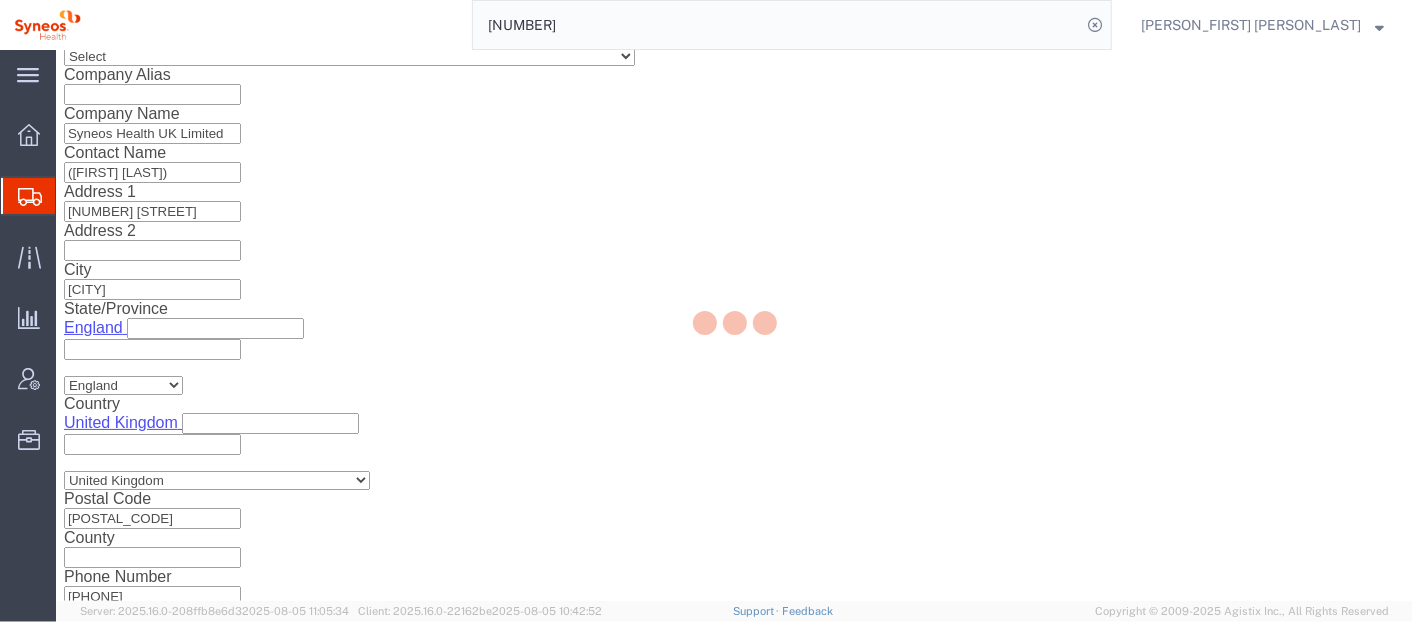 scroll, scrollTop: 1262, scrollLeft: 0, axis: vertical 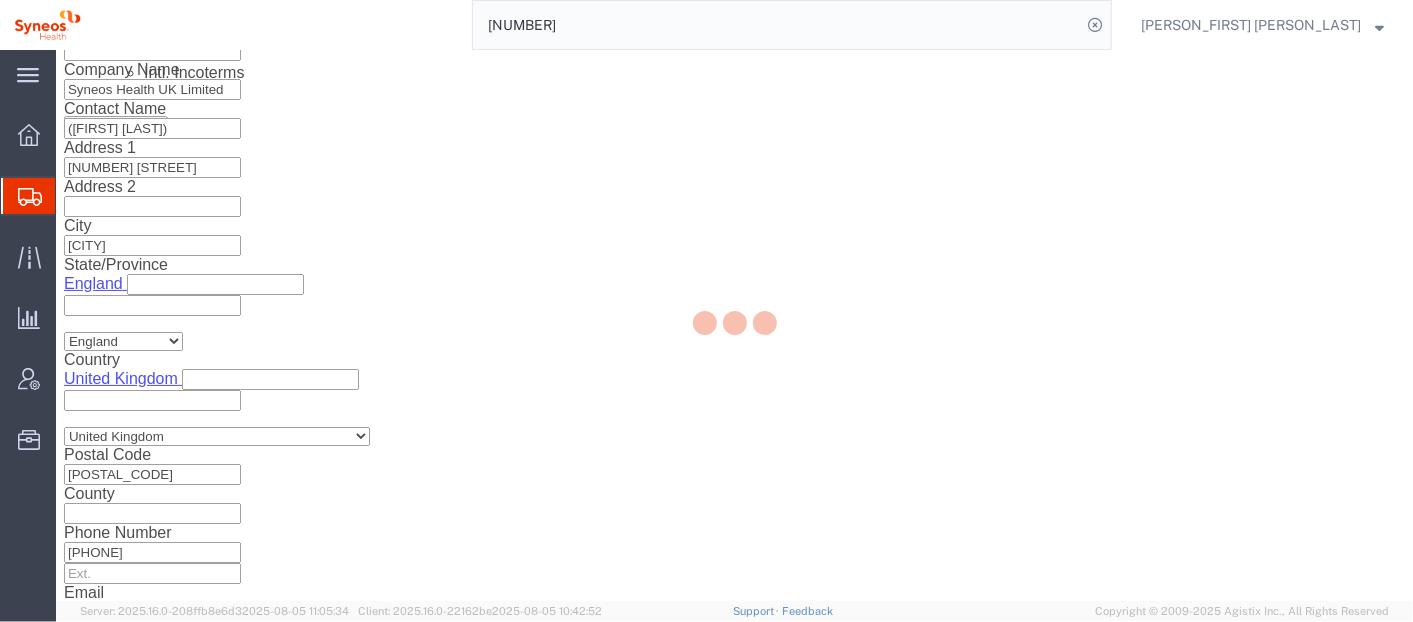 select 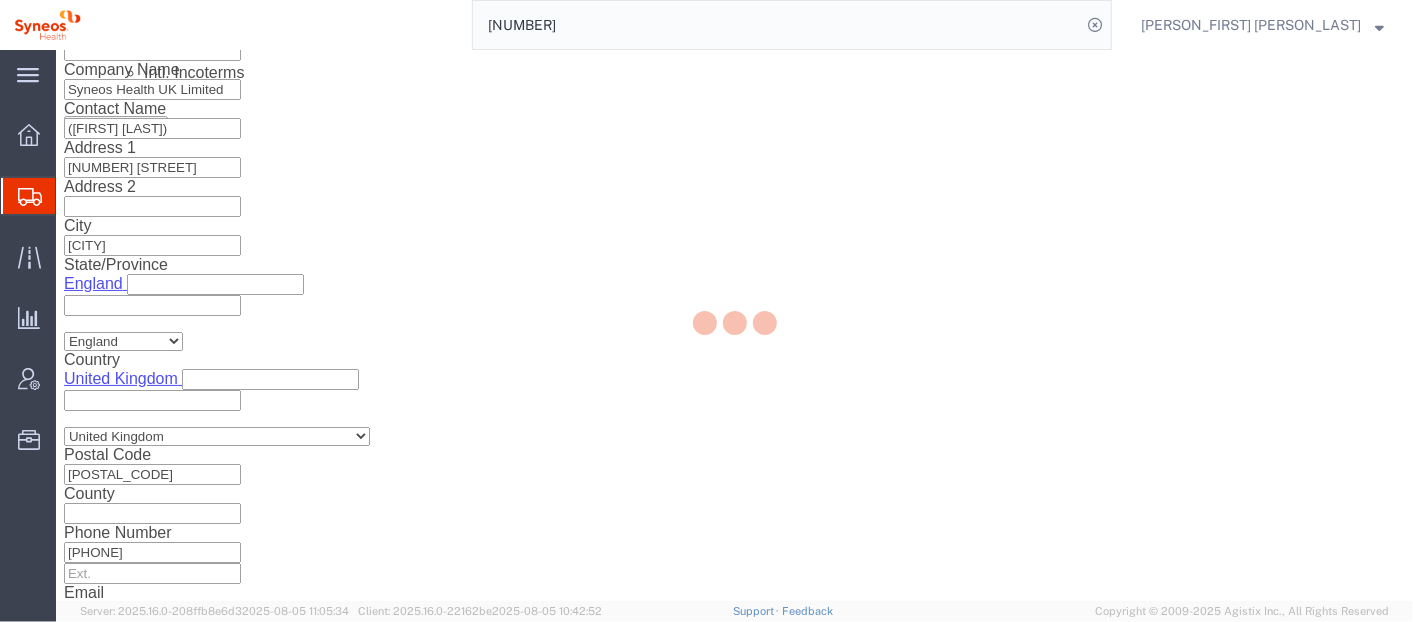 select 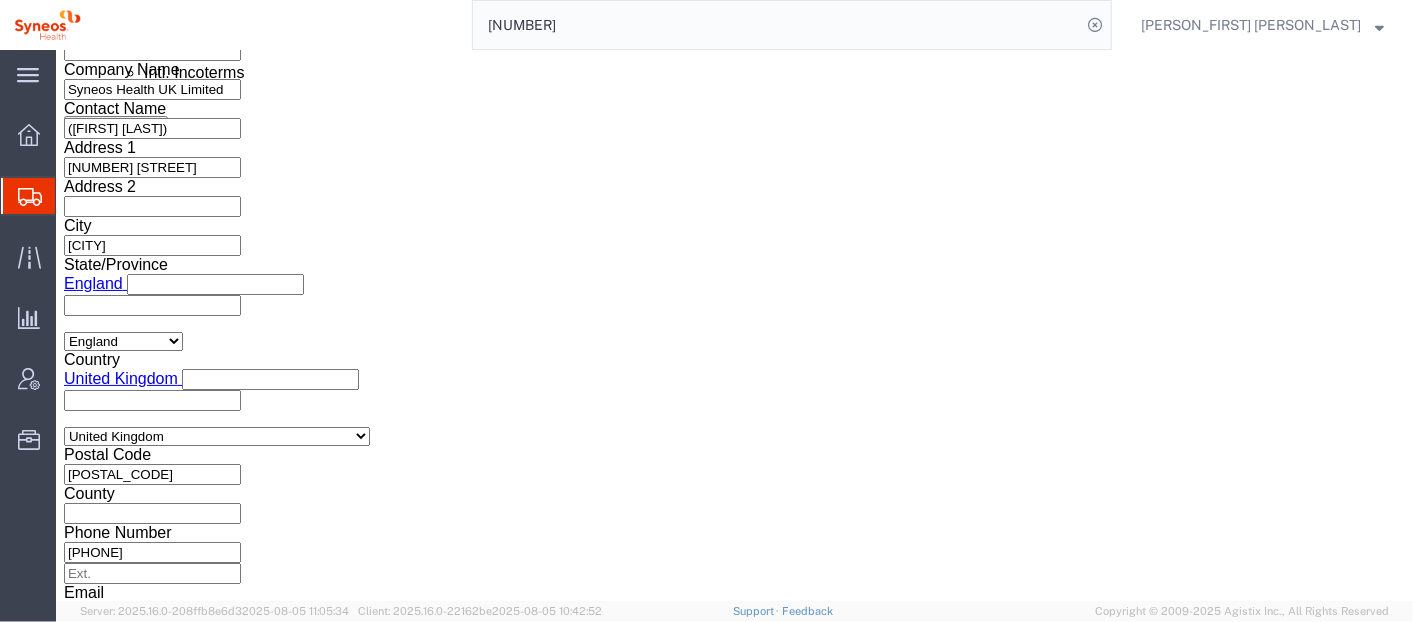 click on "Documents" 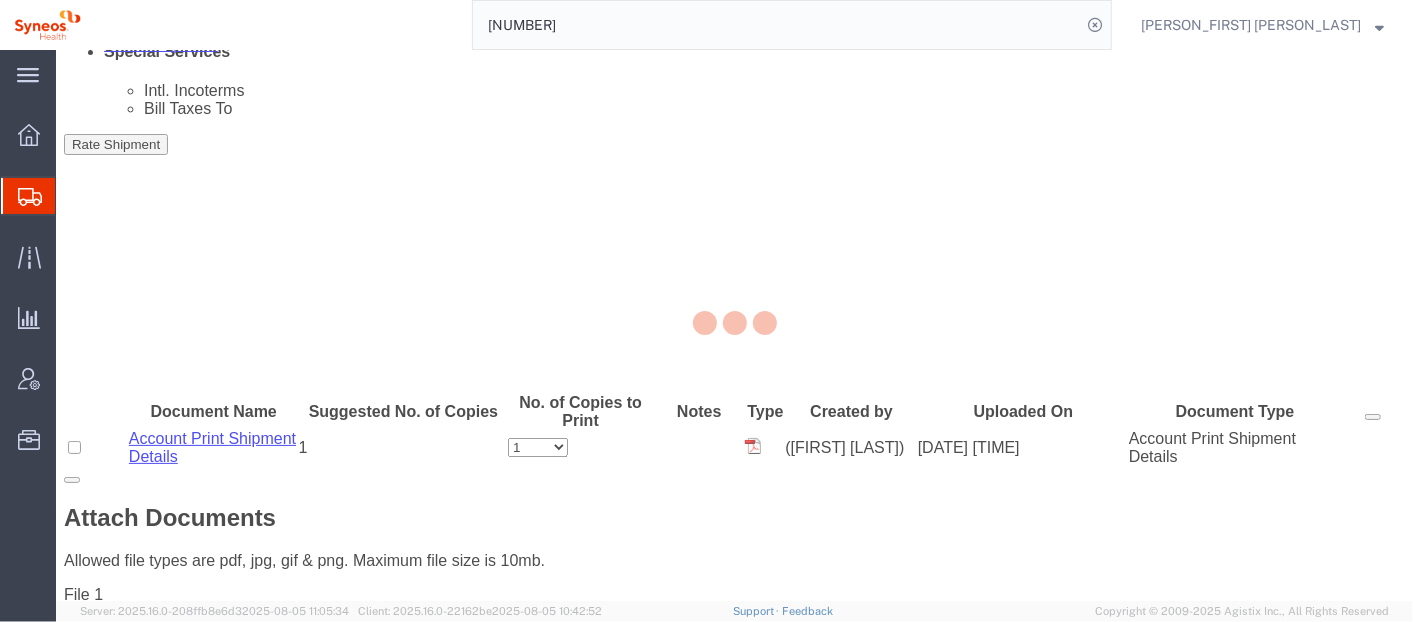 scroll, scrollTop: 0, scrollLeft: 0, axis: both 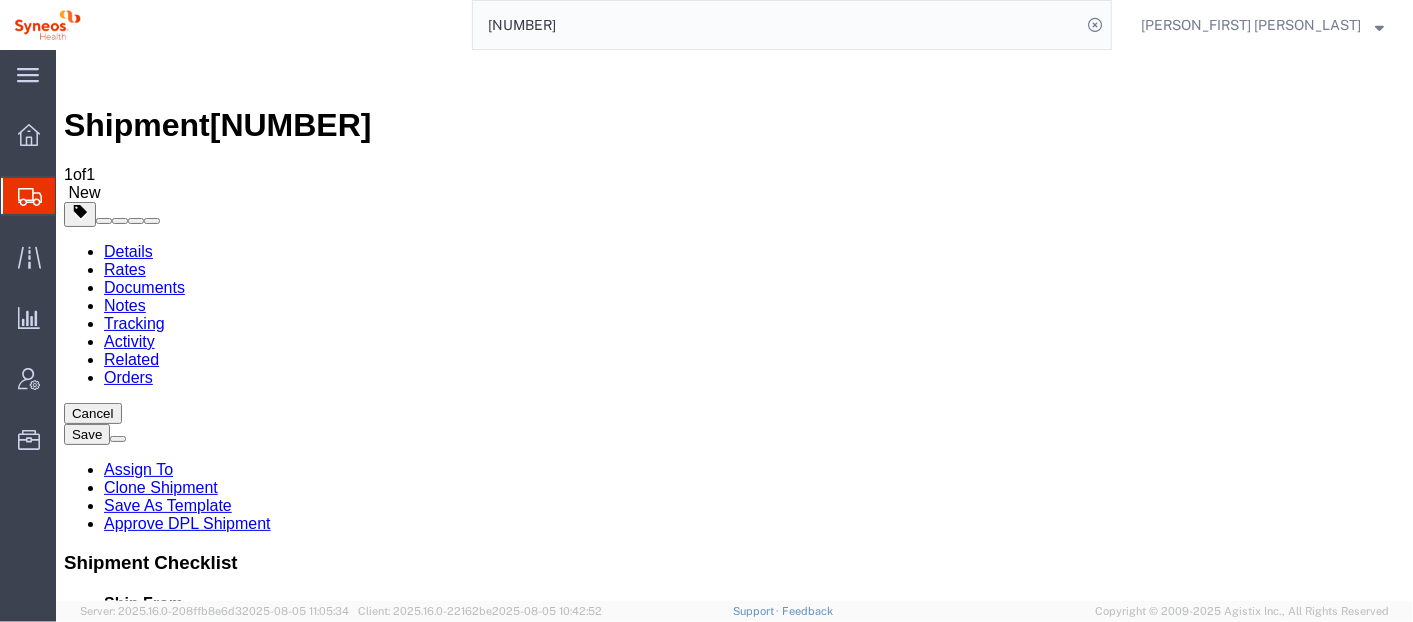 click on "Notes" at bounding box center (124, 304) 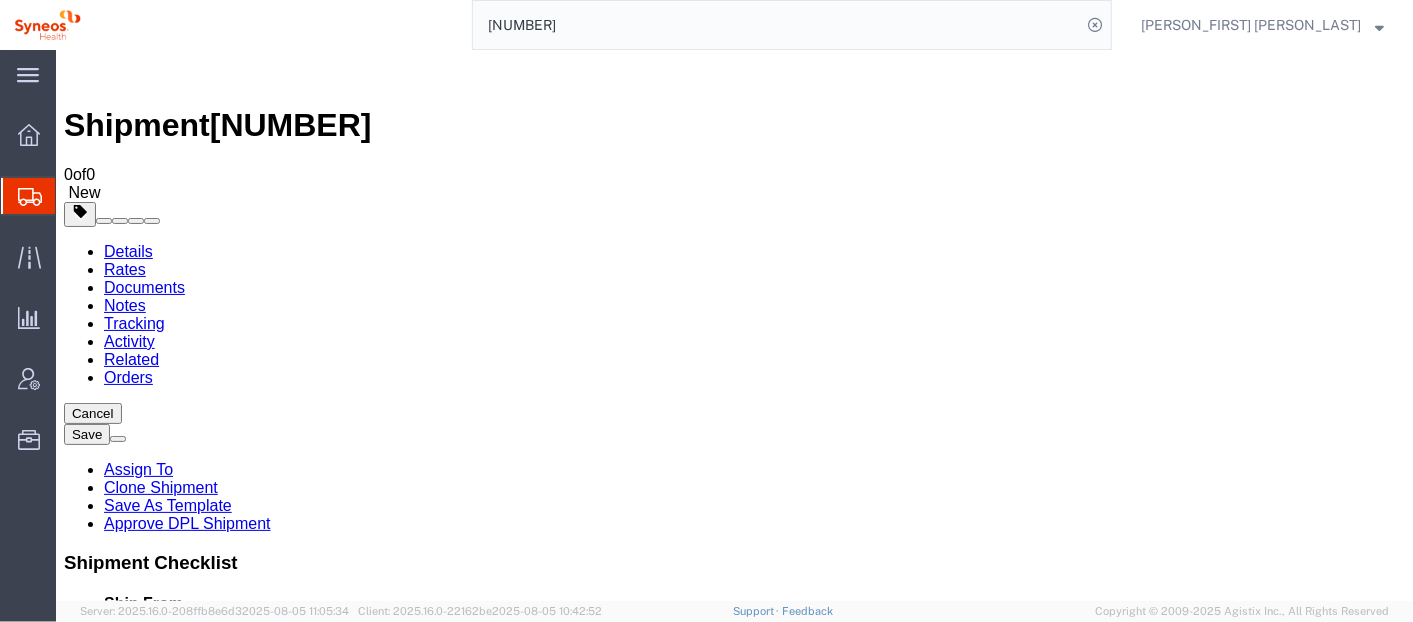 click on "Tracking" at bounding box center [133, 322] 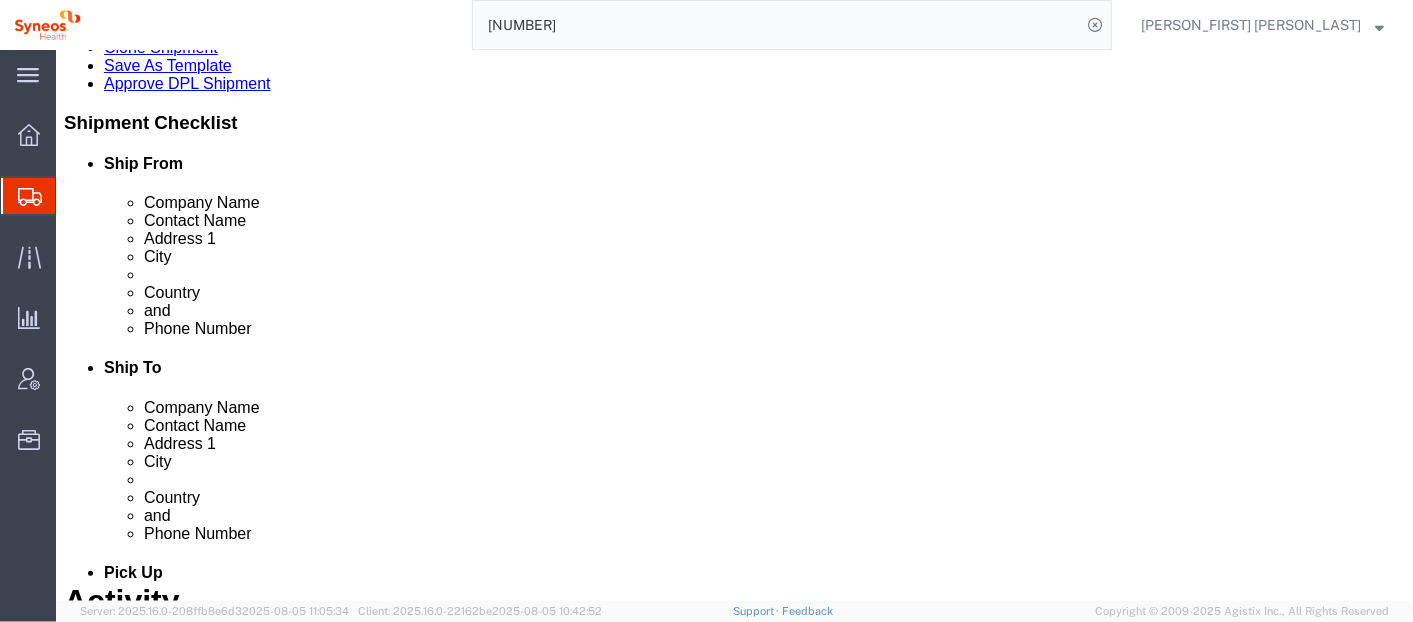 scroll, scrollTop: 447, scrollLeft: 0, axis: vertical 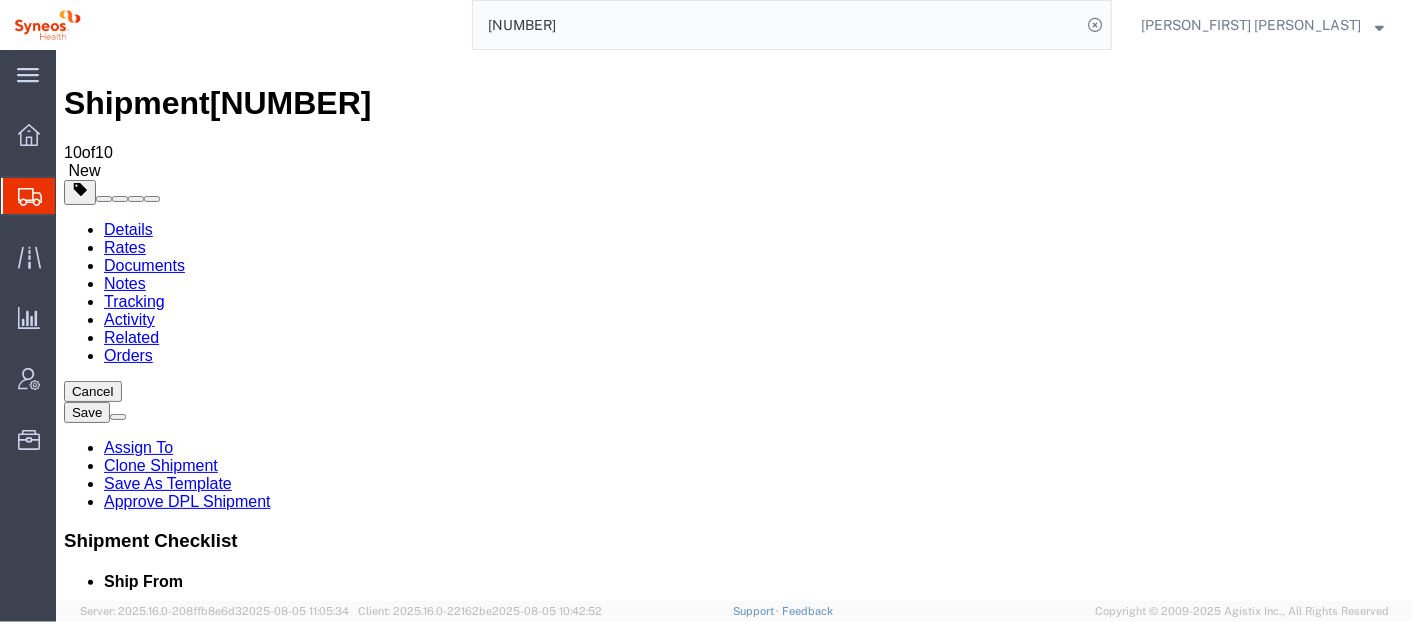 click on "Details" at bounding box center [127, 228] 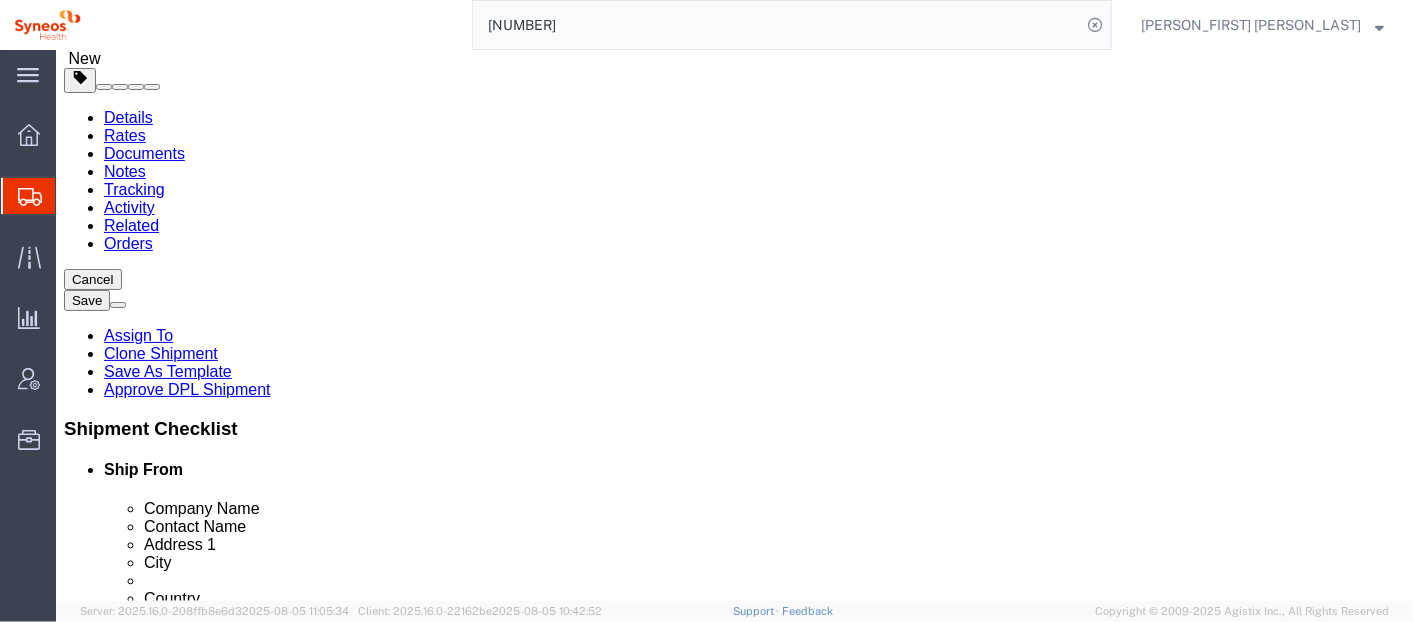 scroll, scrollTop: 137, scrollLeft: 0, axis: vertical 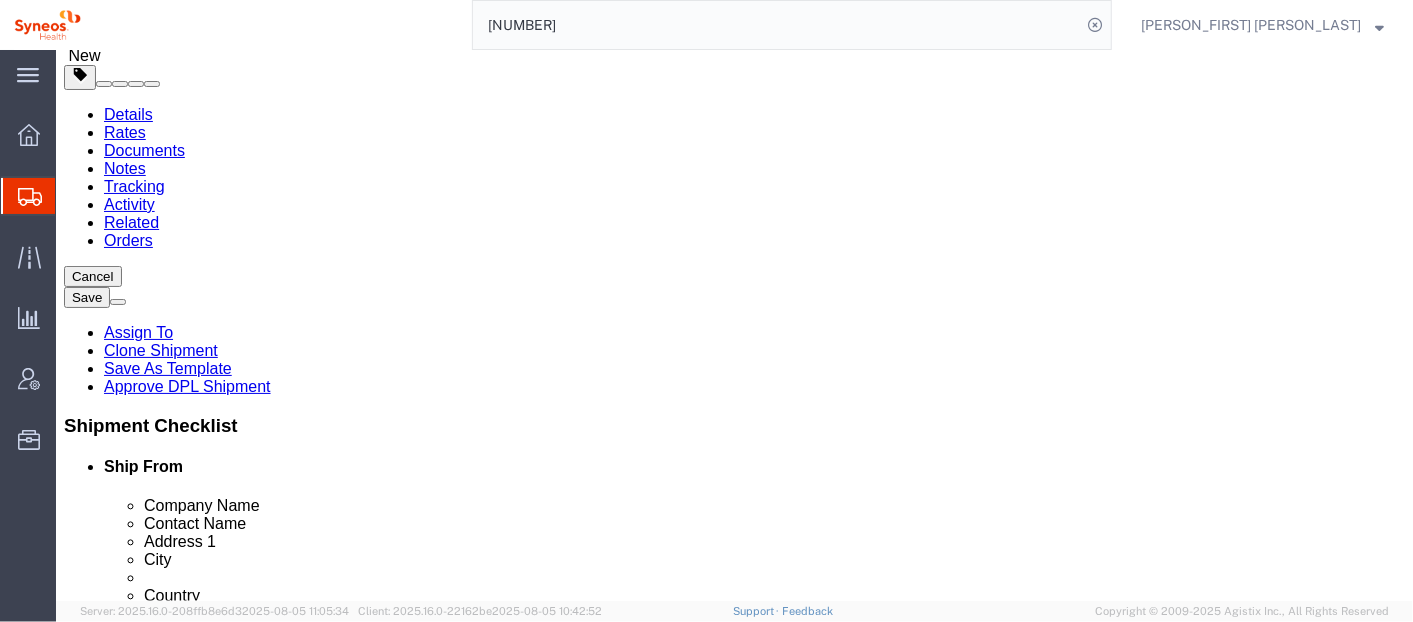 click on "HR" 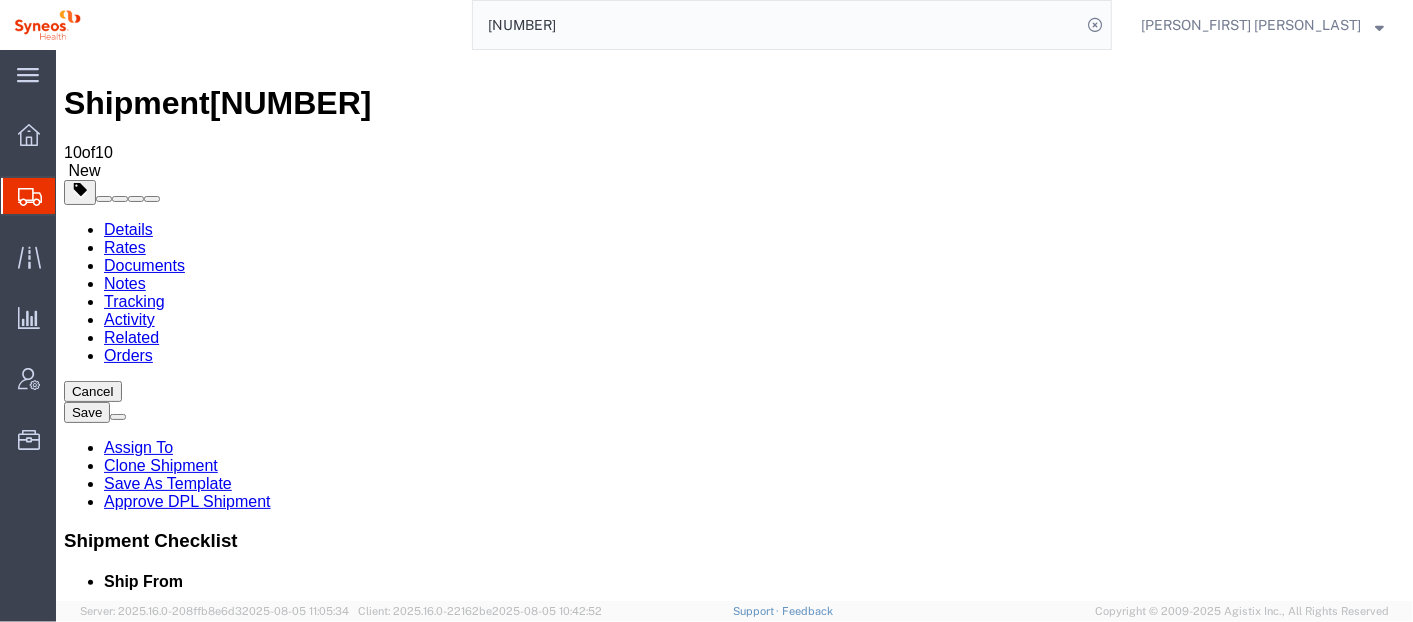 scroll, scrollTop: 25, scrollLeft: 0, axis: vertical 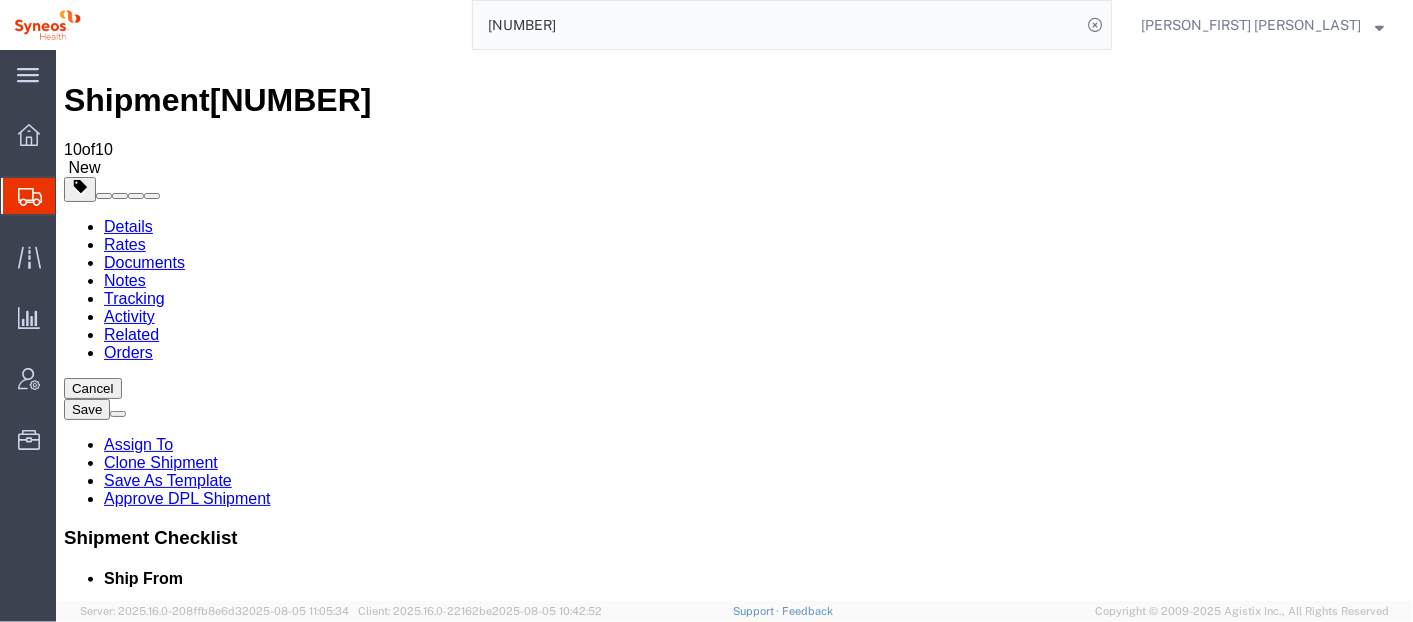 type 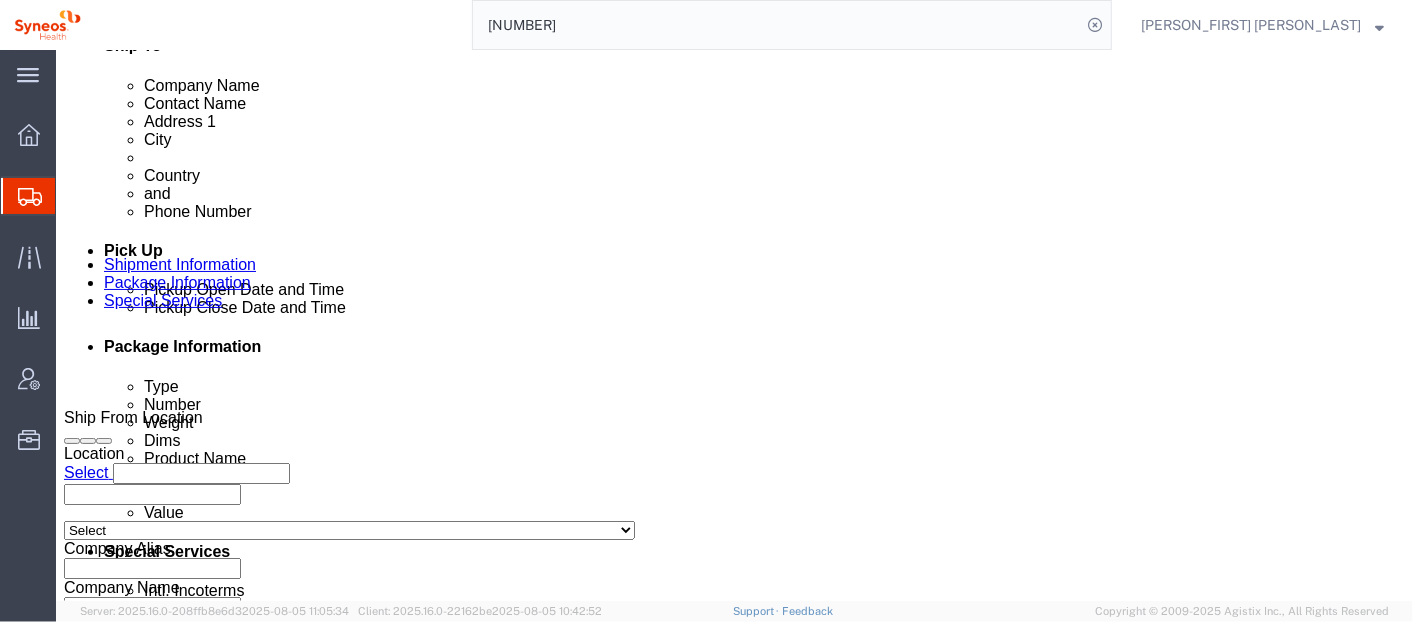 scroll, scrollTop: 765, scrollLeft: 0, axis: vertical 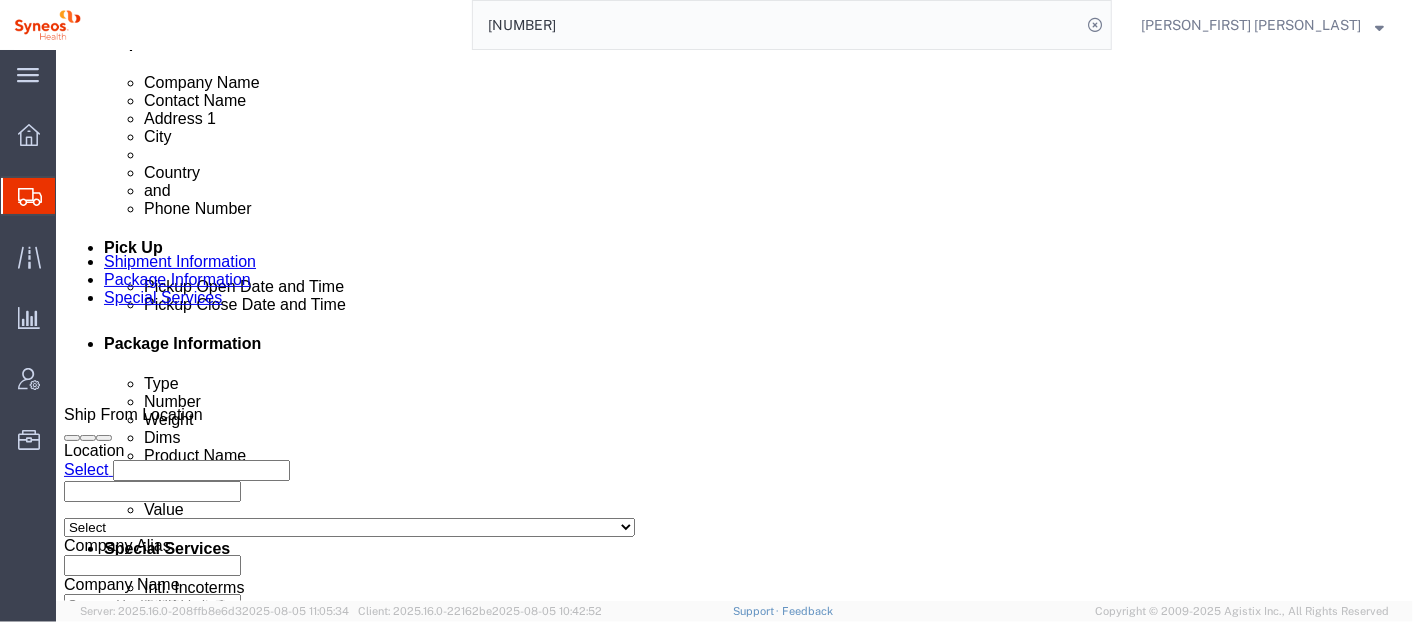 type on "Syneos Health UK Ltd" 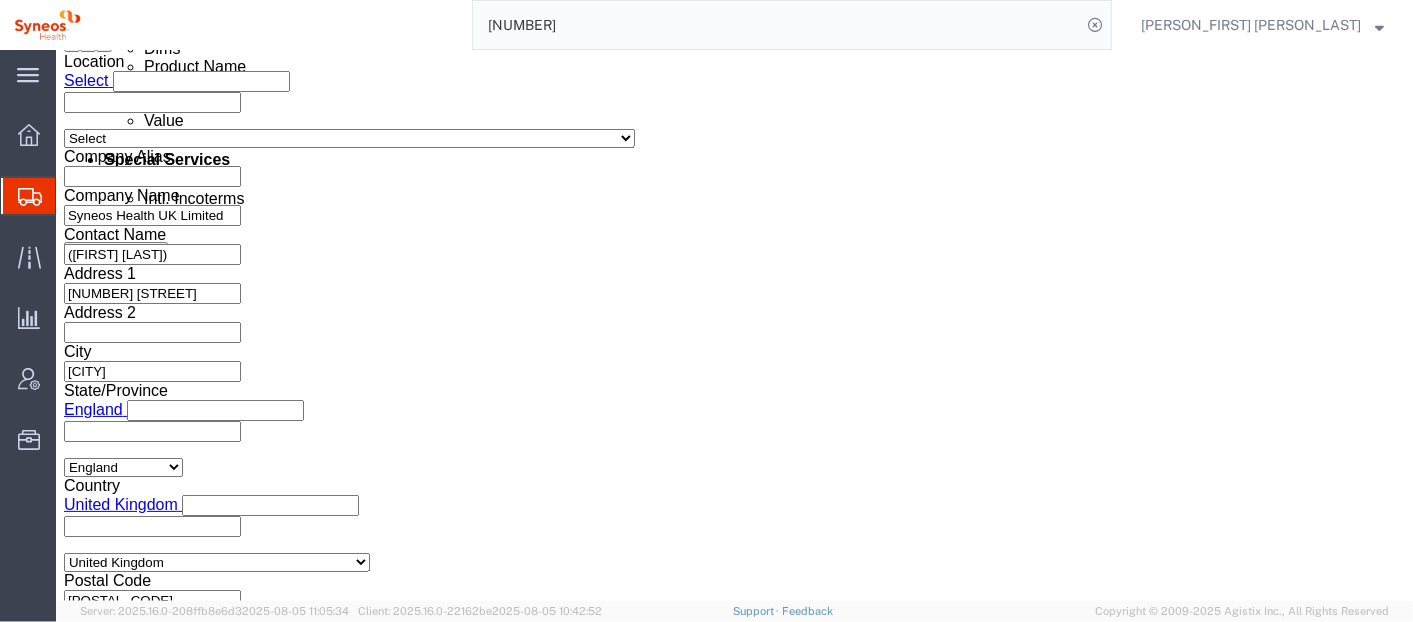 type on "10:00 AM" 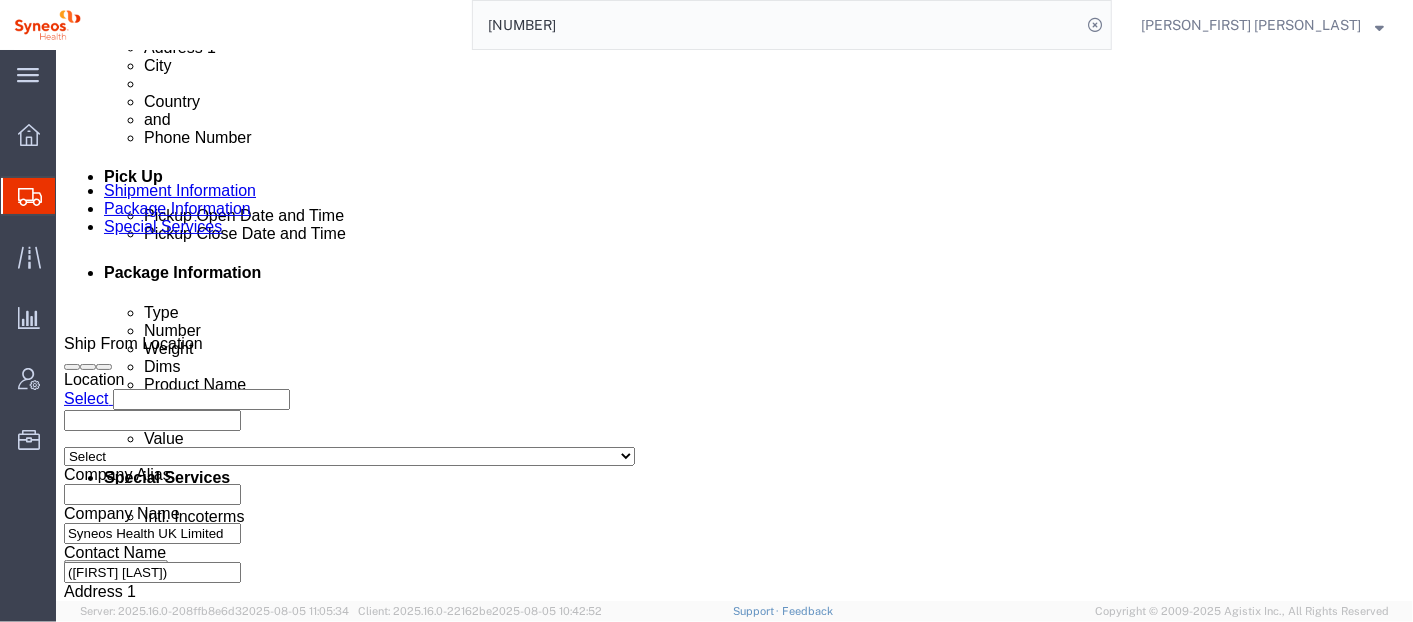 scroll, scrollTop: 800, scrollLeft: 0, axis: vertical 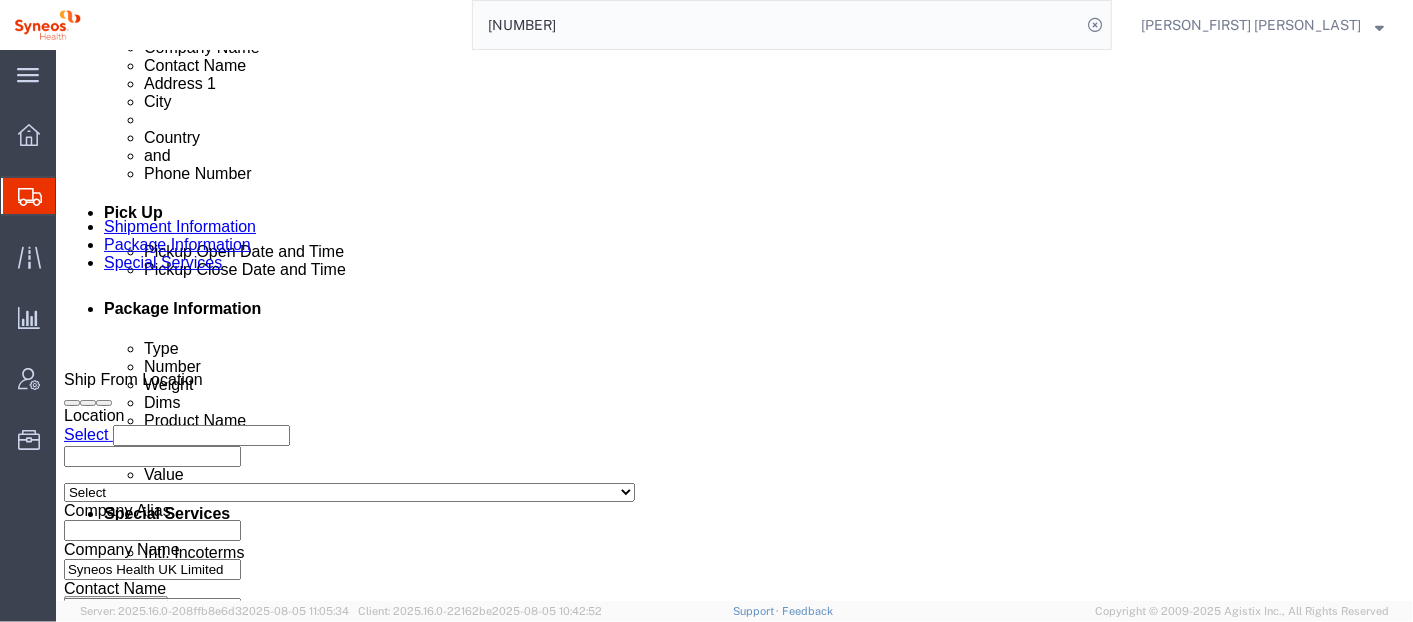 click on "[DATE] [TIME]" 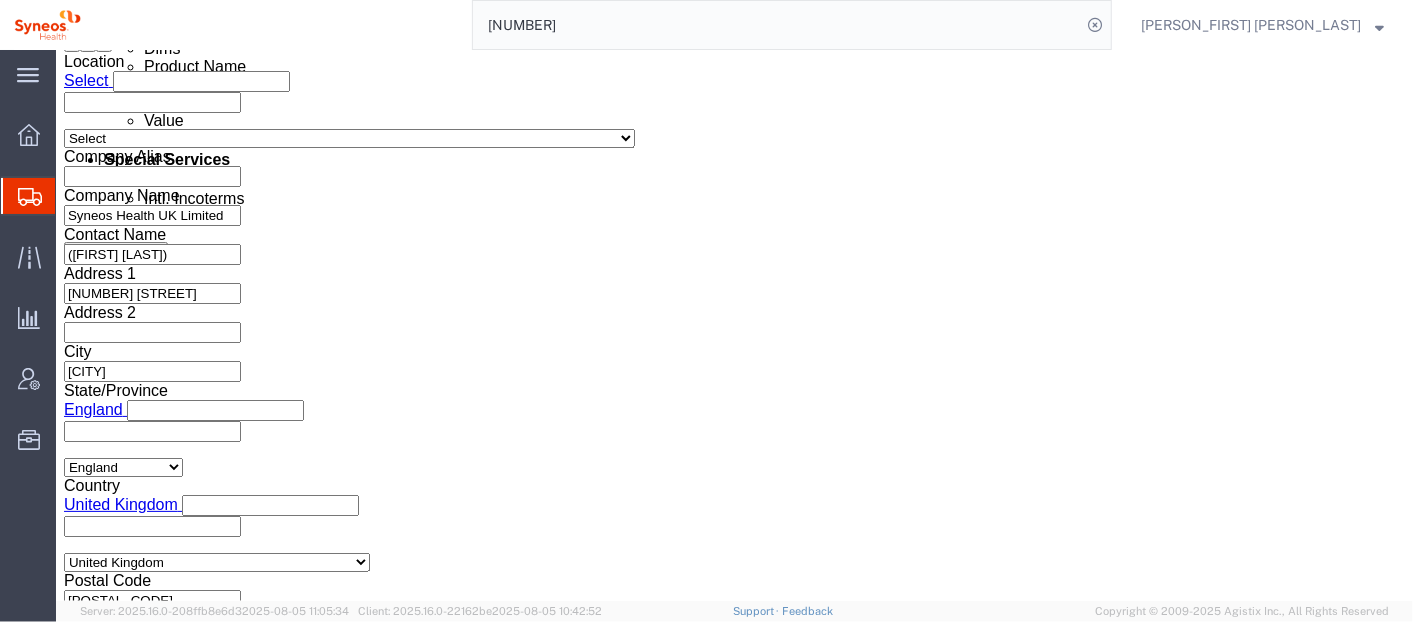 type on "4:00 PM" 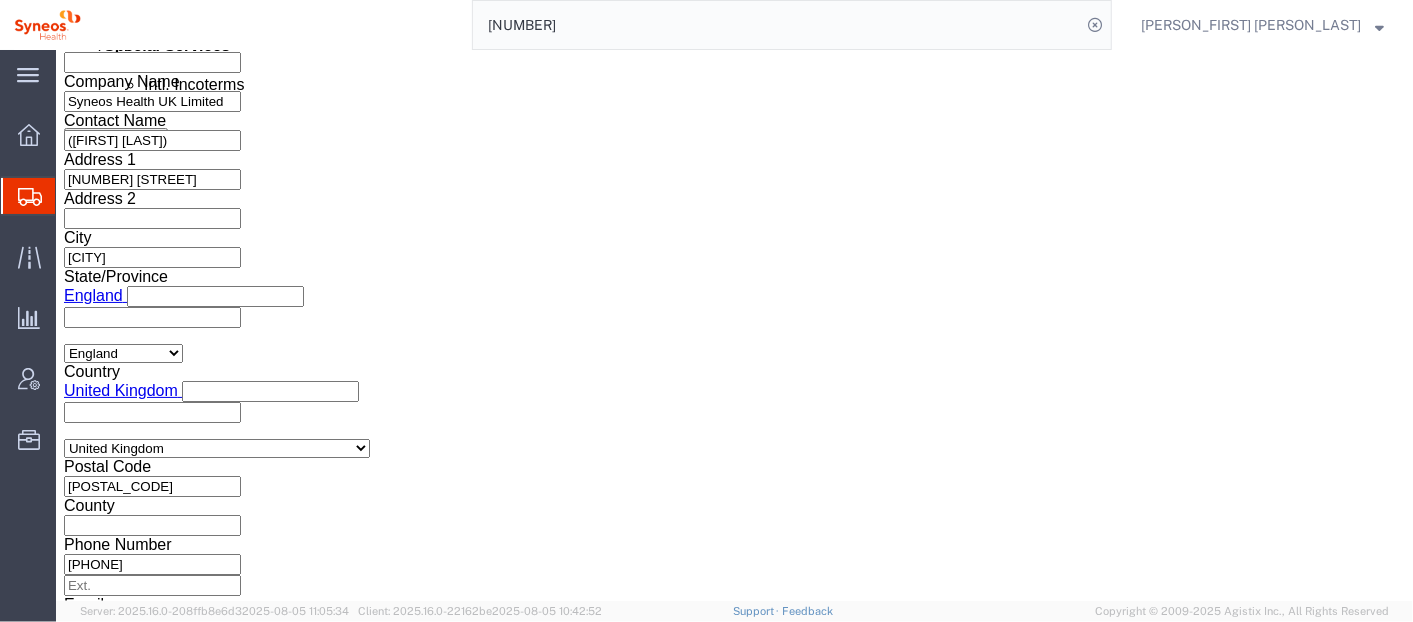 scroll, scrollTop: 1340, scrollLeft: 0, axis: vertical 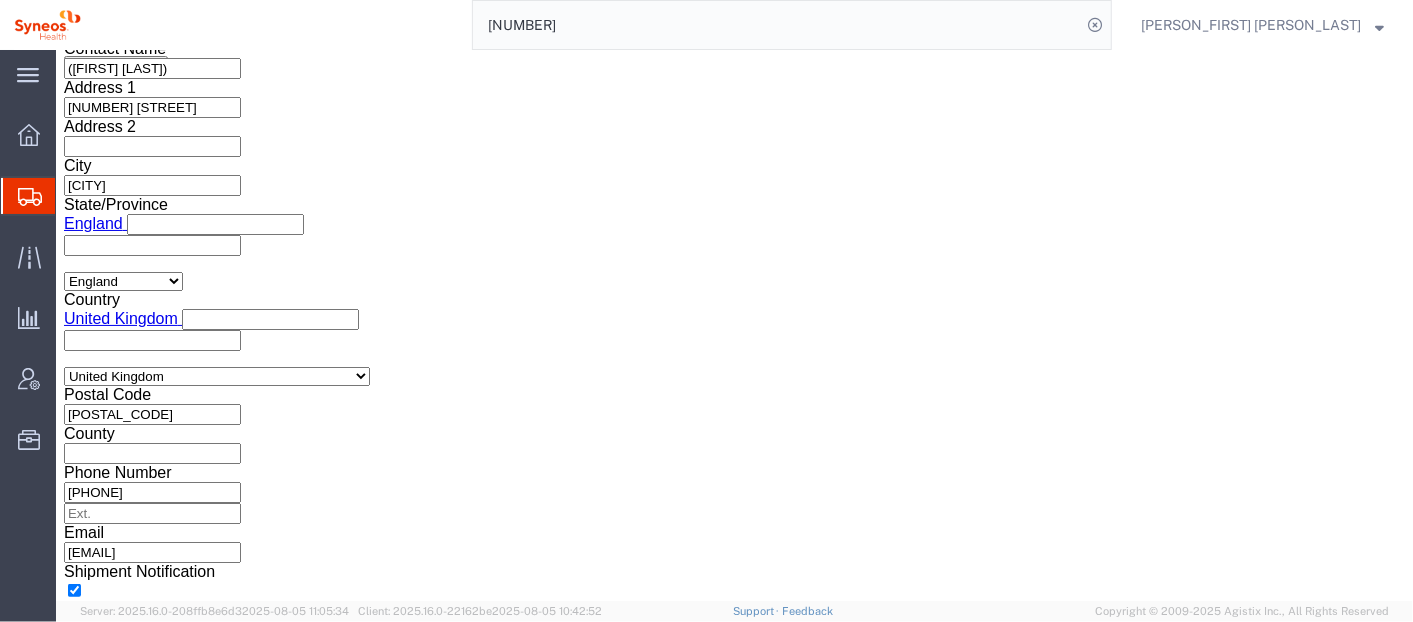 click on "Continue" 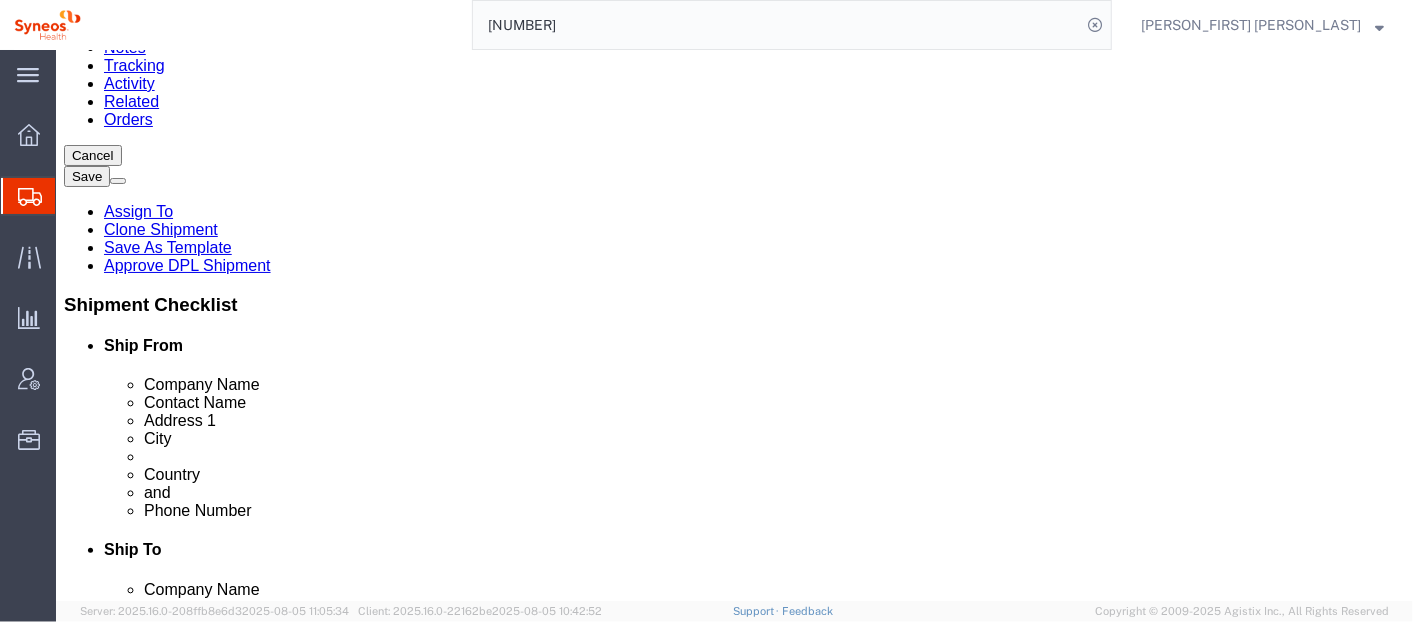 scroll, scrollTop: 307, scrollLeft: 0, axis: vertical 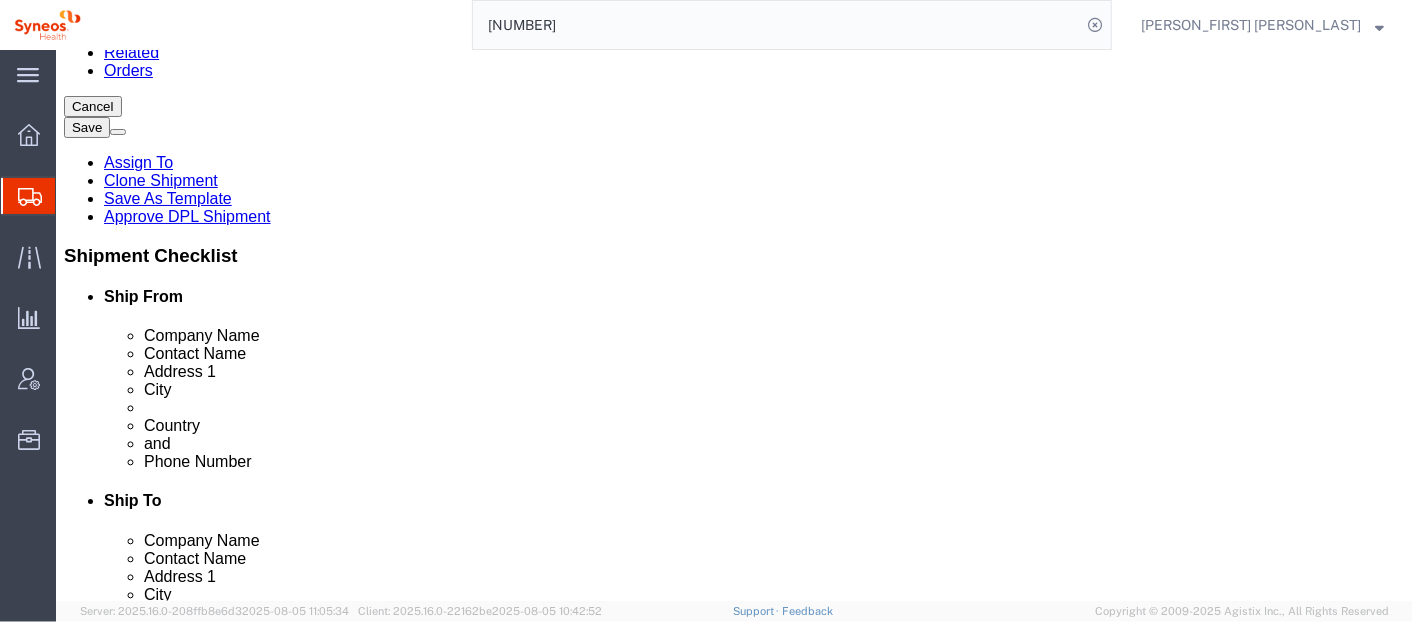 click on "Rate Shipment" 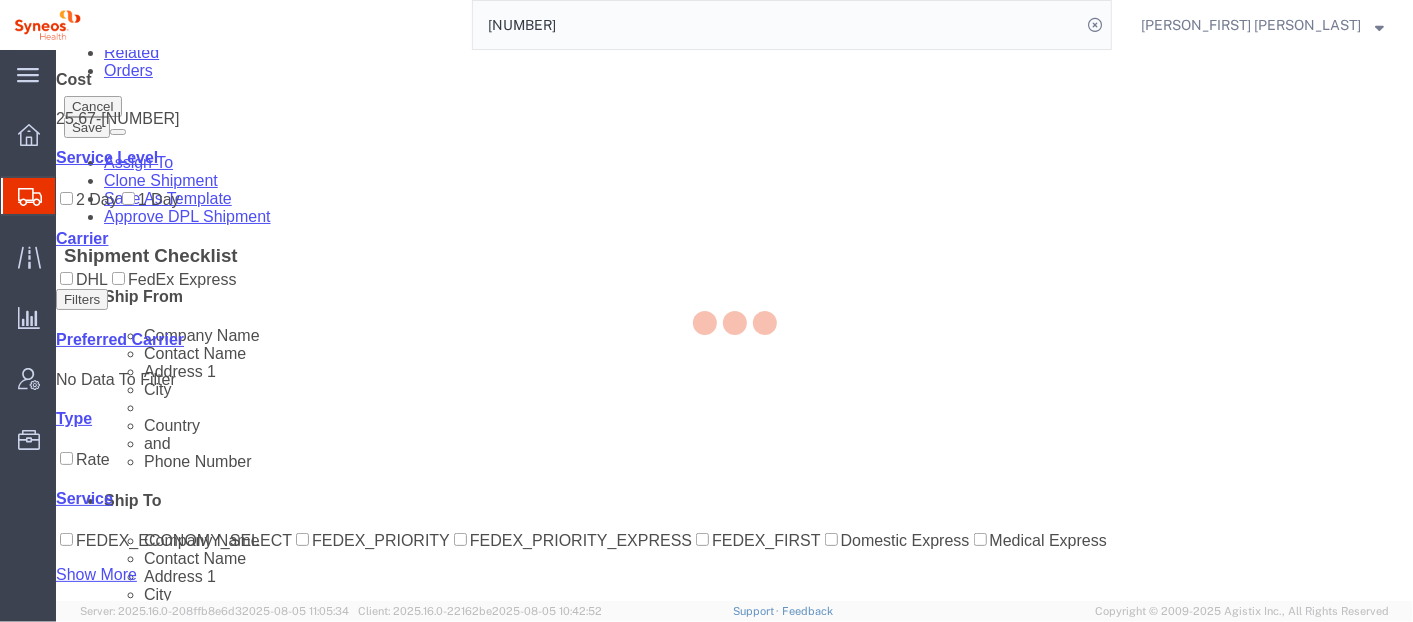 scroll, scrollTop: 0, scrollLeft: 0, axis: both 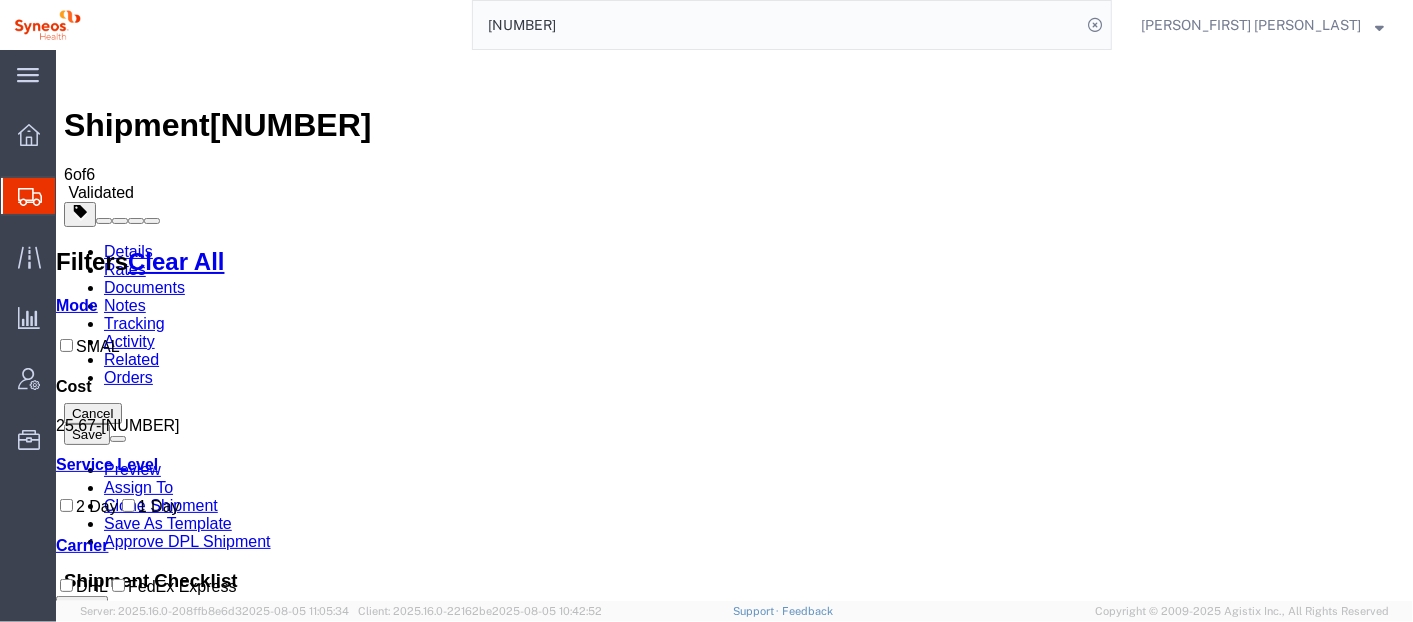click at bounding box center (996, 1593) 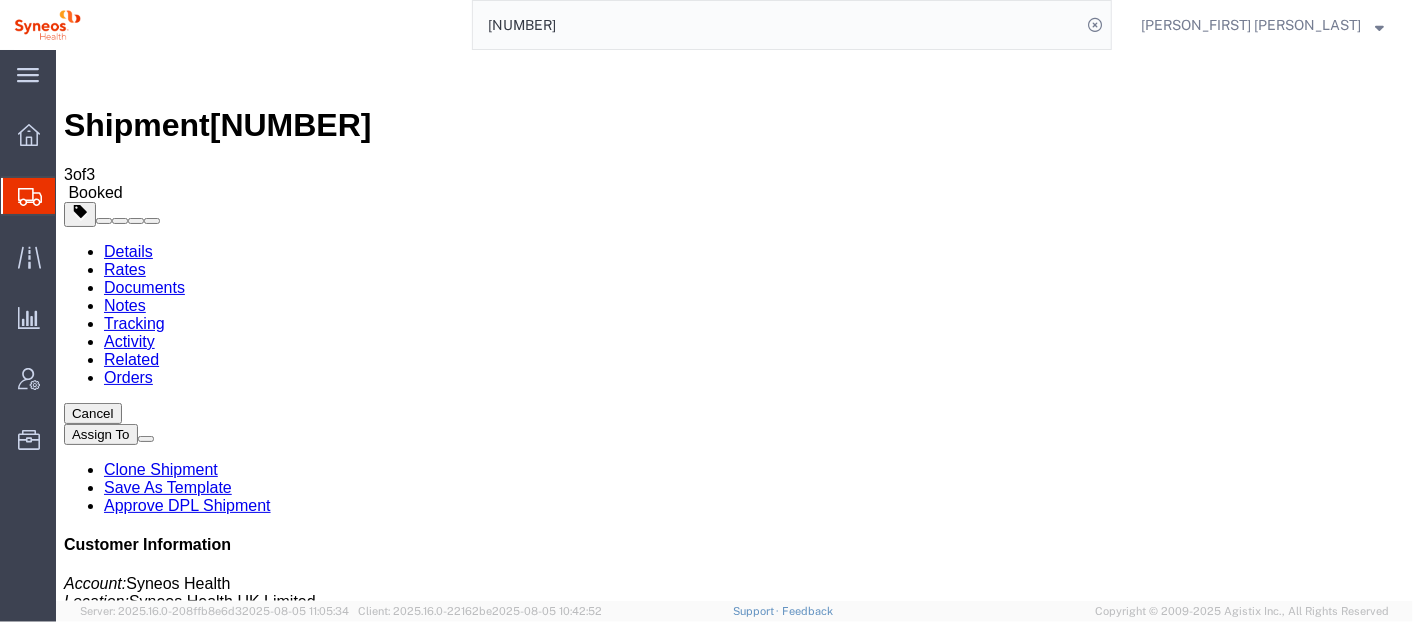 click on "Email Documents" at bounding box center [165, 1162] 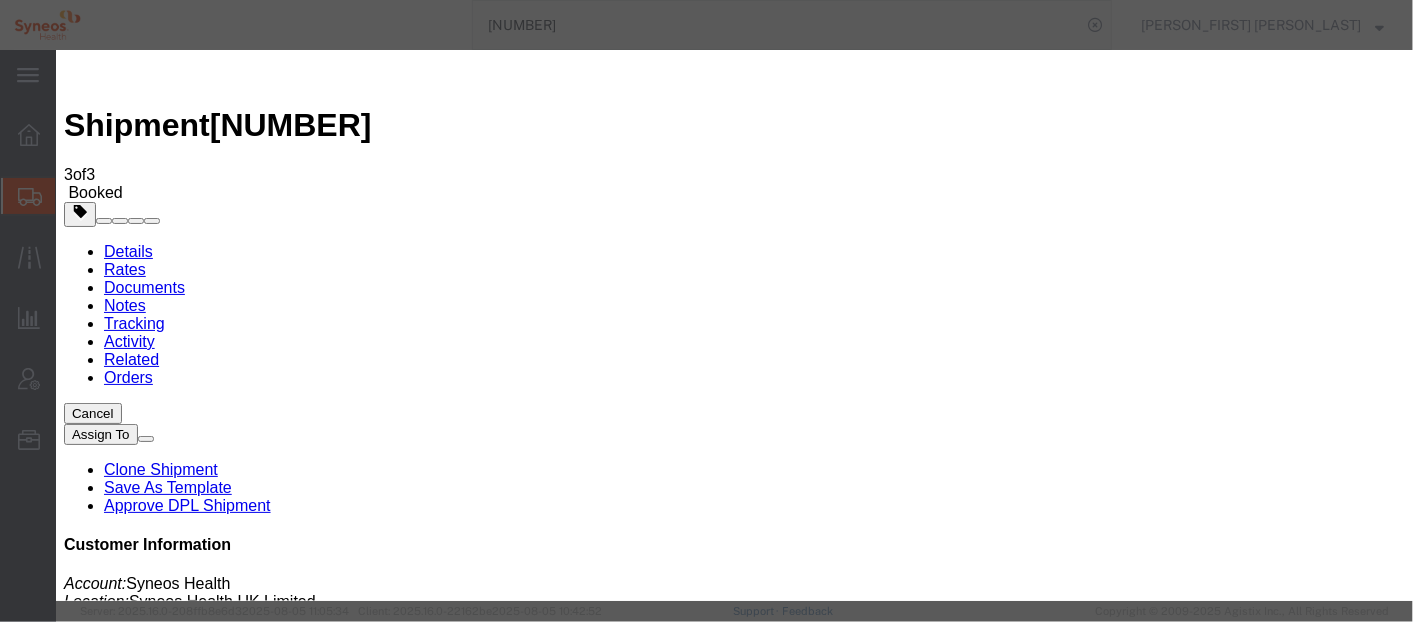 click at bounding box center [887, 3426] 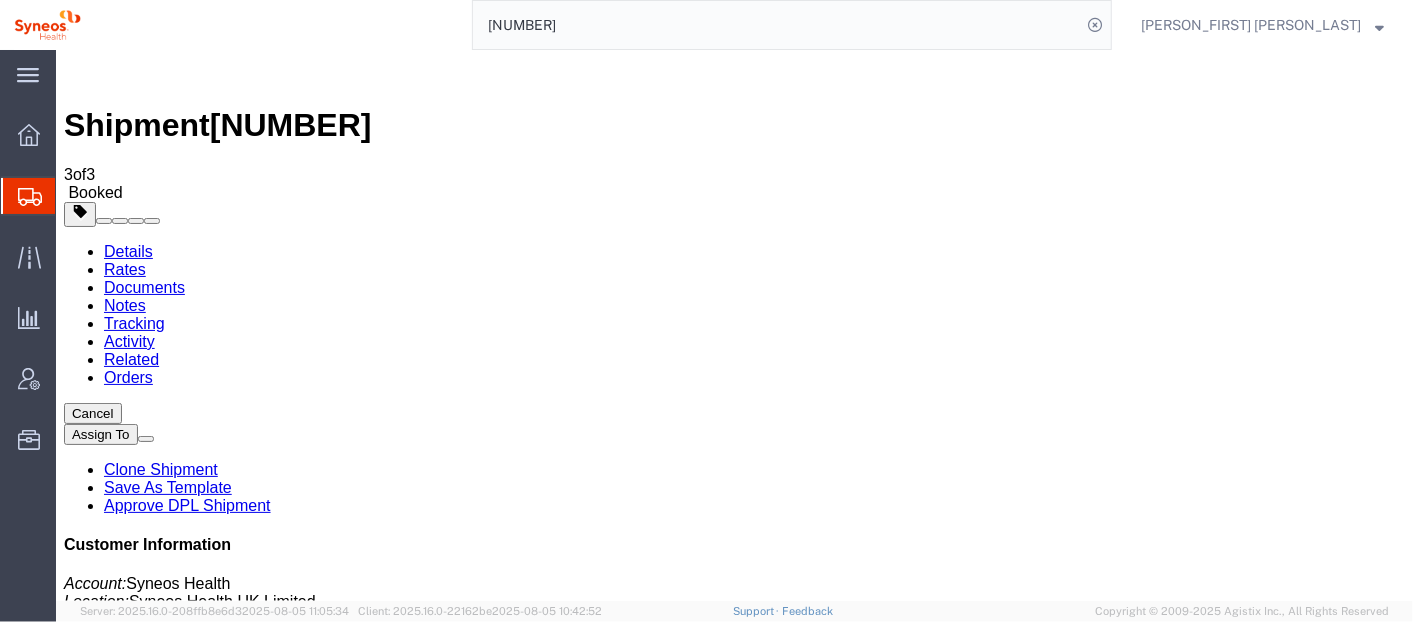 click on "Details" at bounding box center [127, 250] 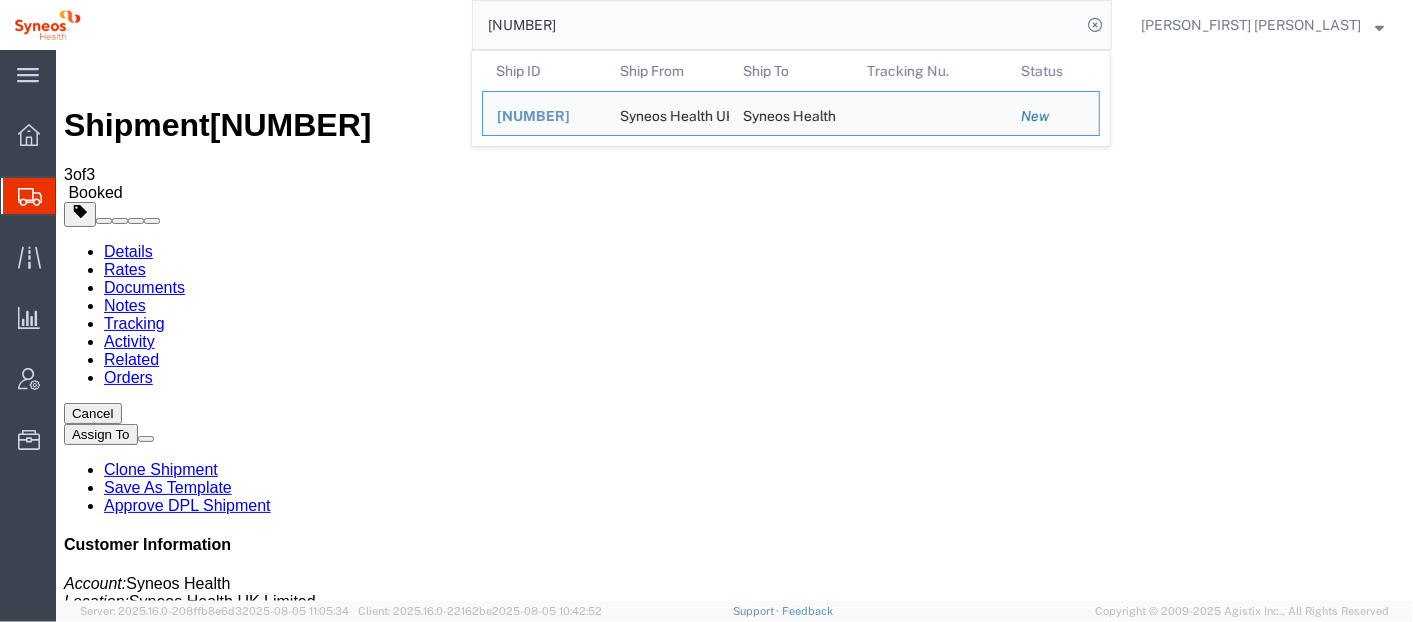 click on "[NUMBER]" 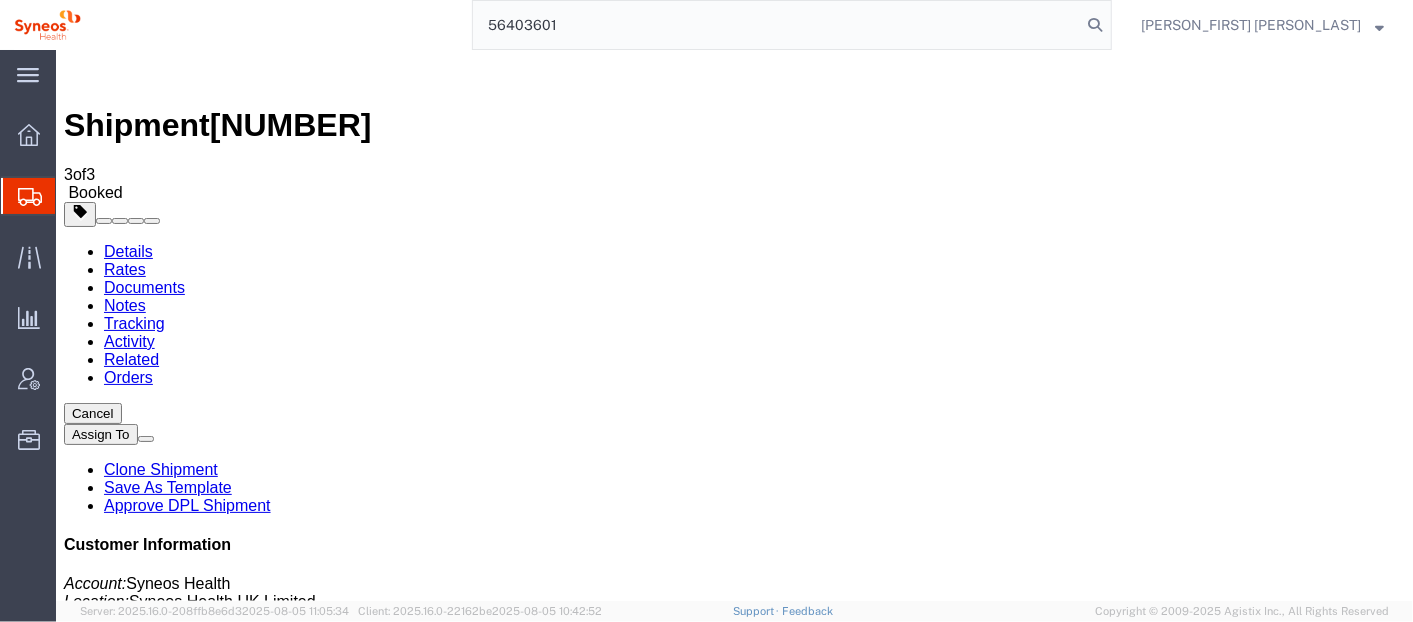 type on "56403601" 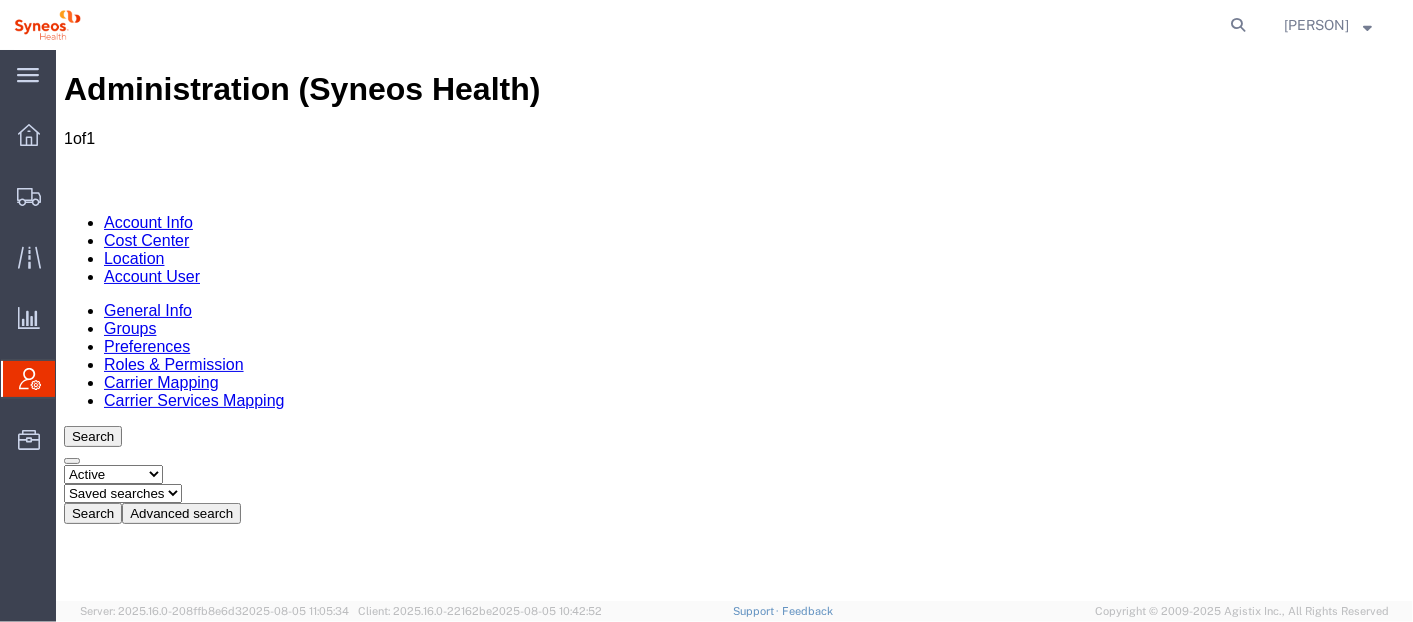 scroll, scrollTop: 0, scrollLeft: 0, axis: both 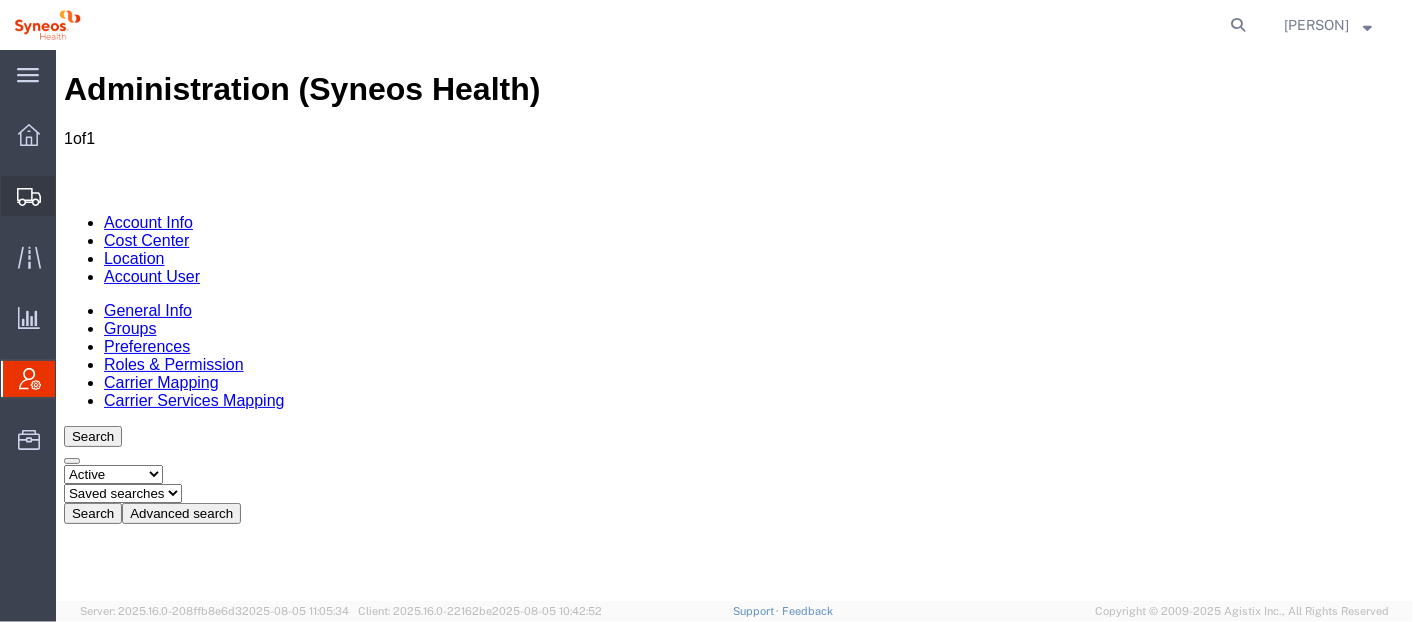 click on "Shipments" 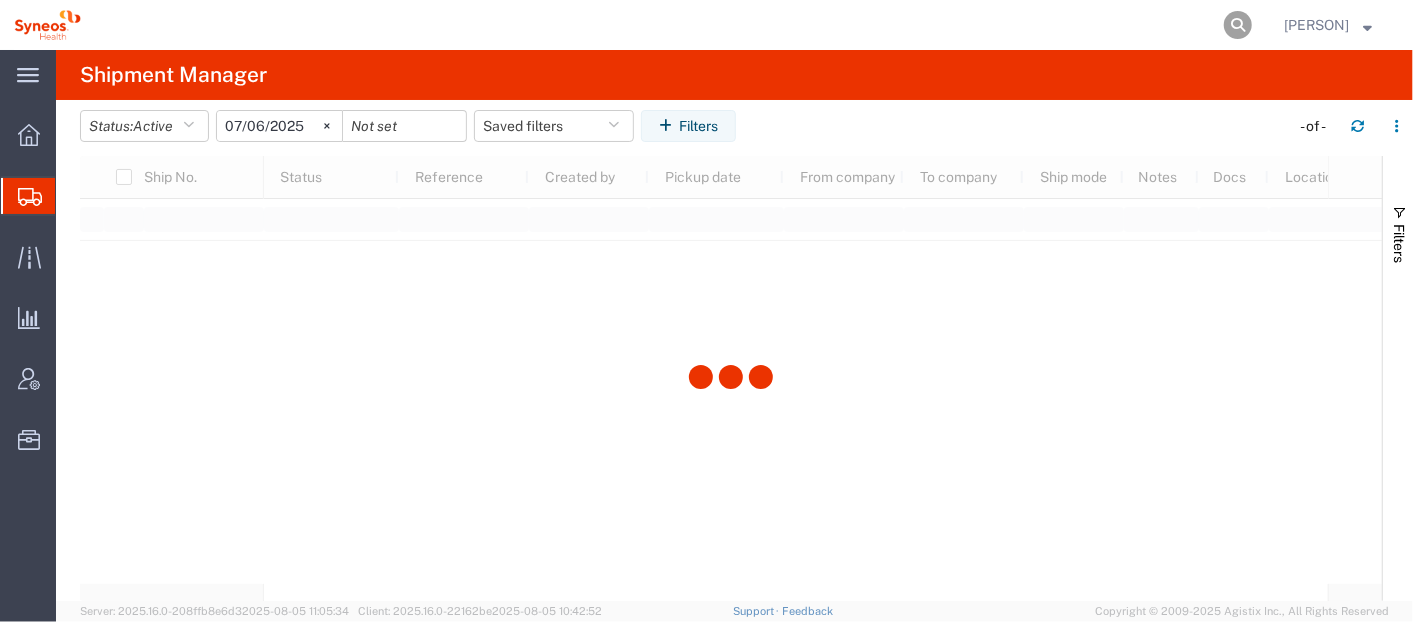 click 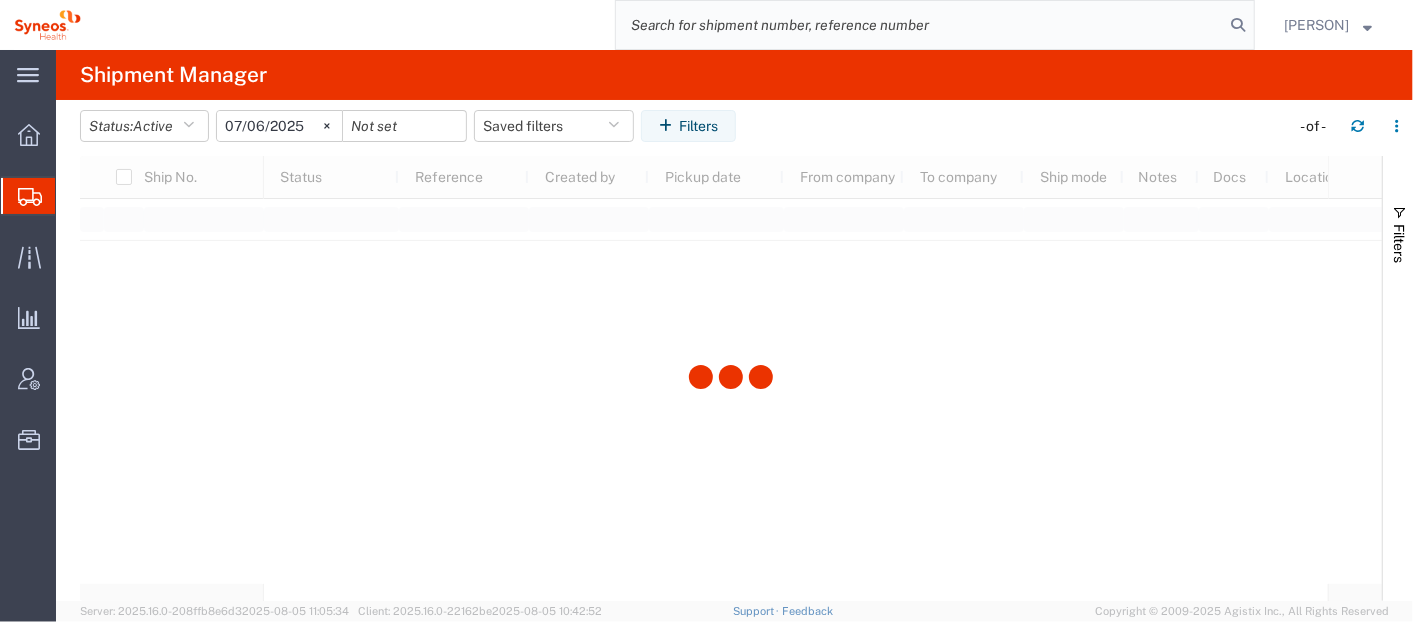 paste on "56397629" 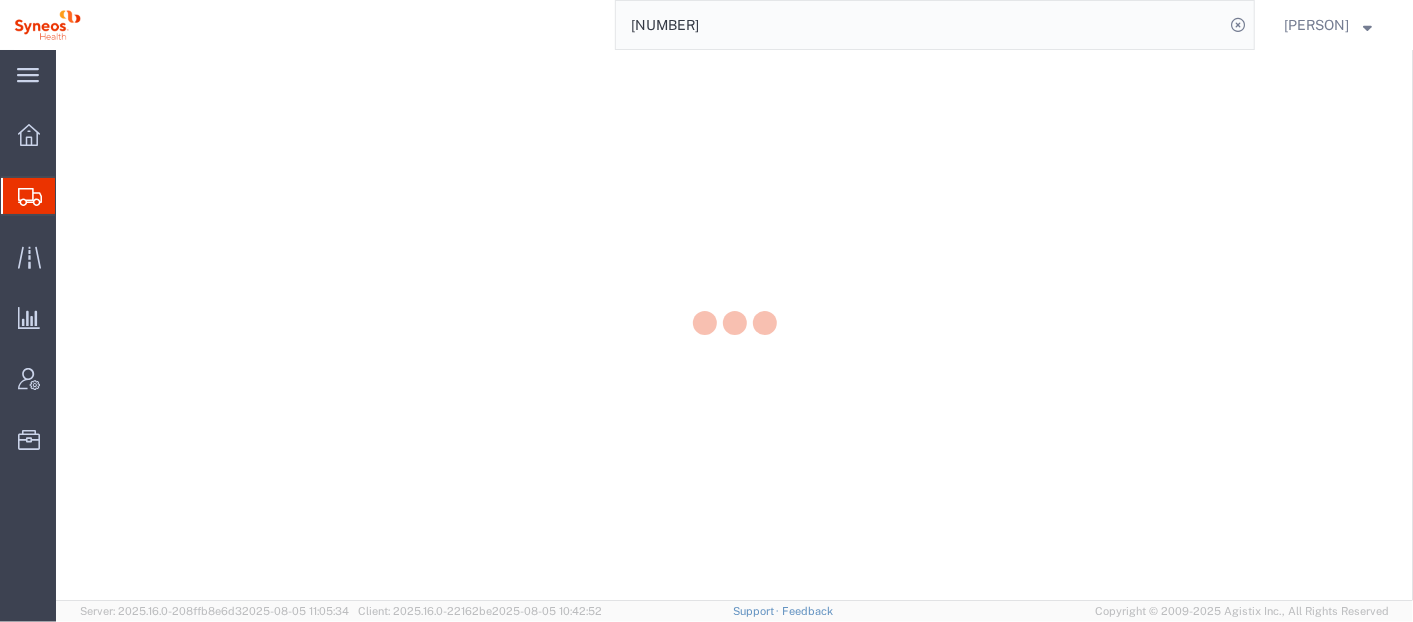 scroll, scrollTop: 0, scrollLeft: 0, axis: both 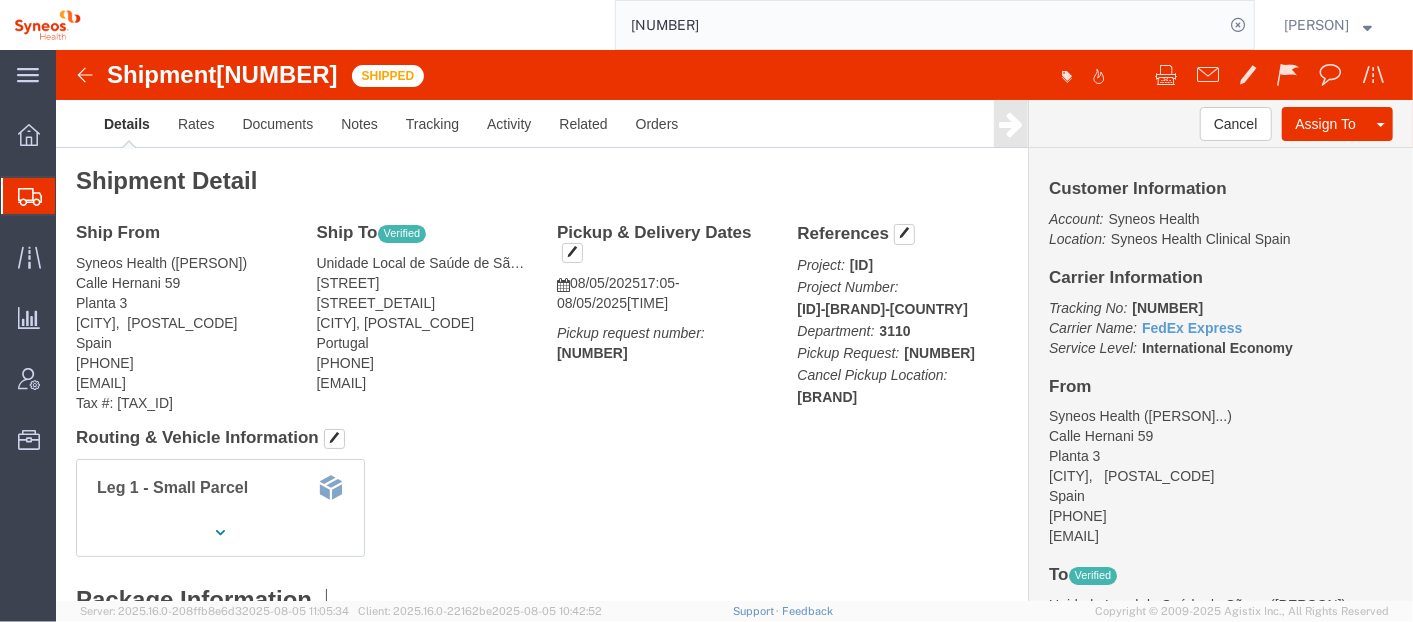 click 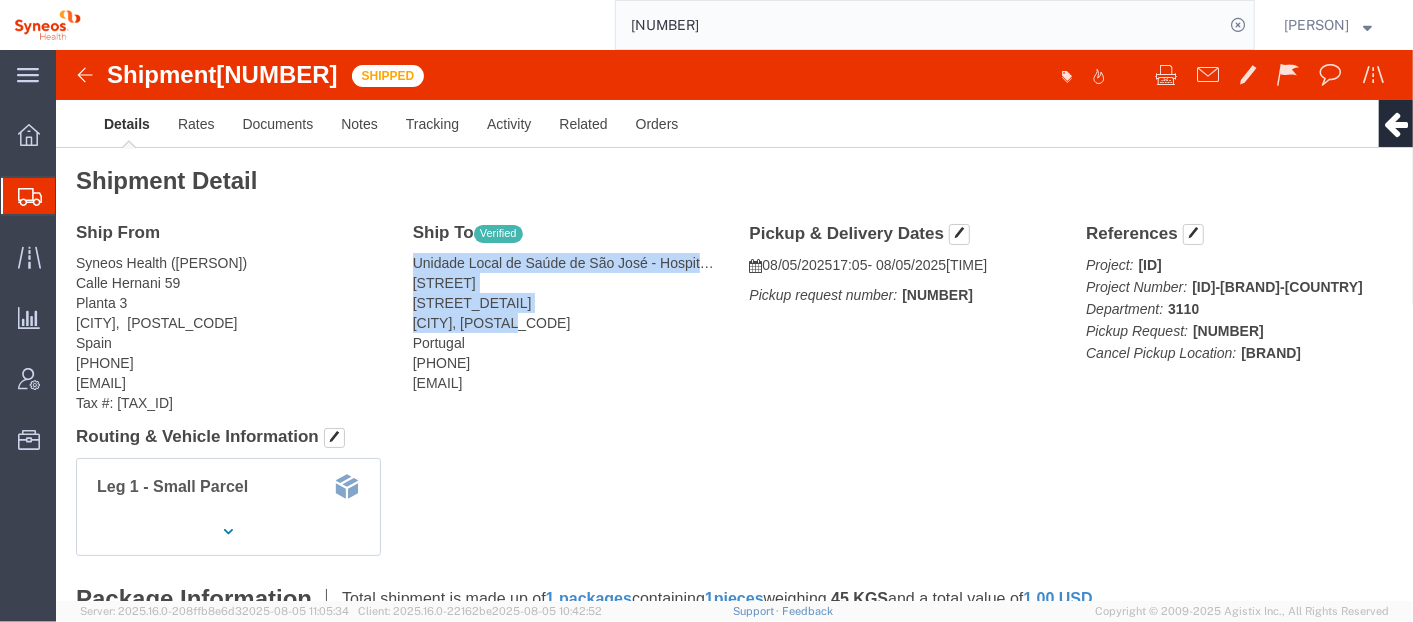 drag, startPoint x: 355, startPoint y: 214, endPoint x: 599, endPoint y: 270, distance: 250.34377 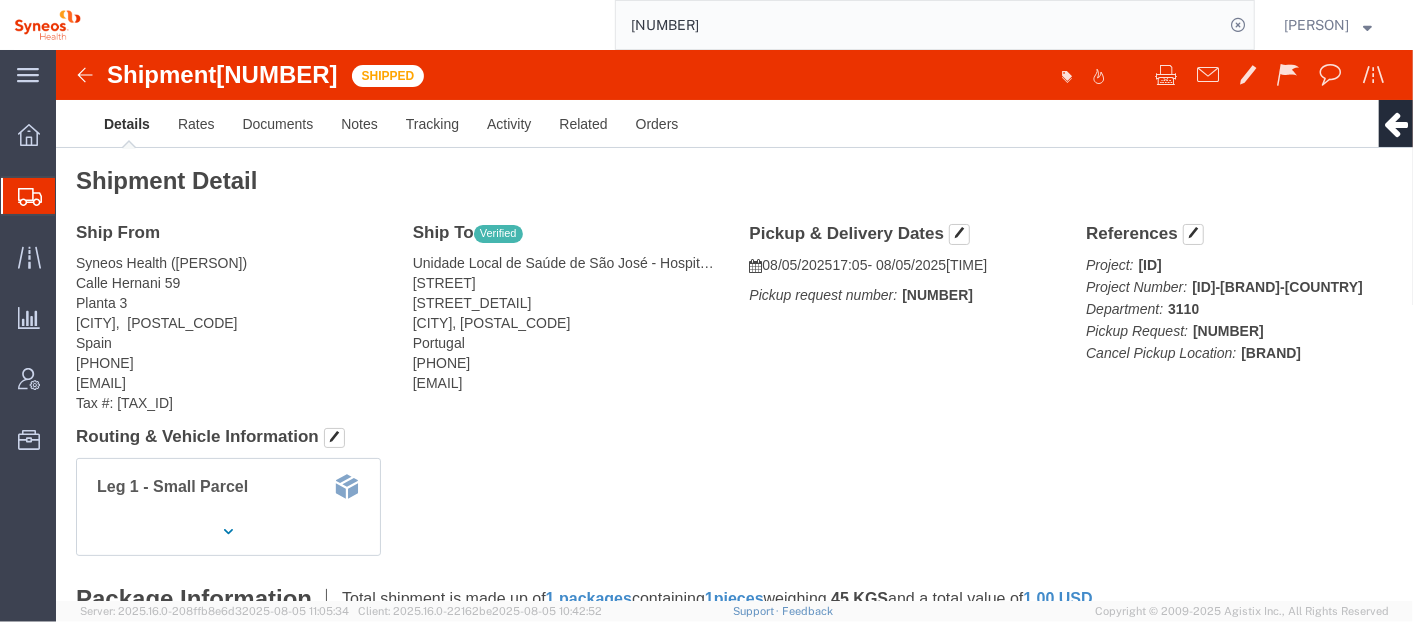 drag, startPoint x: 599, startPoint y: 270, endPoint x: 676, endPoint y: 307, distance: 85.42833 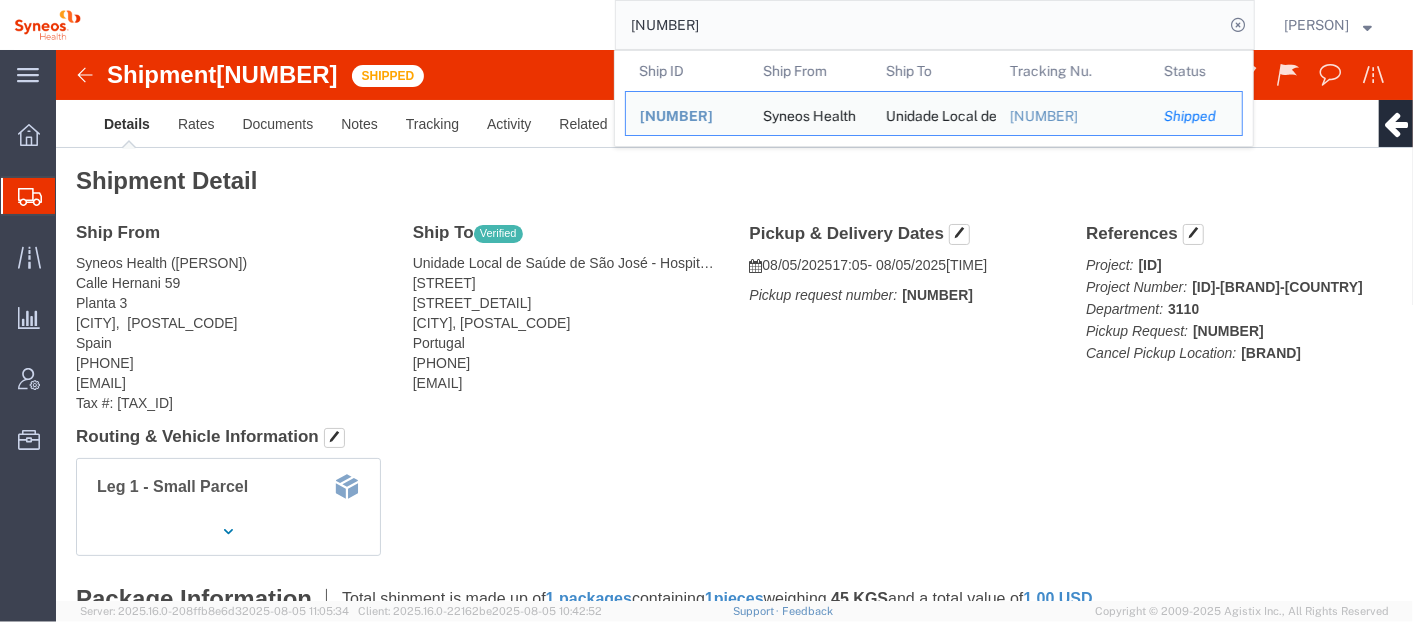 click on "56397629" 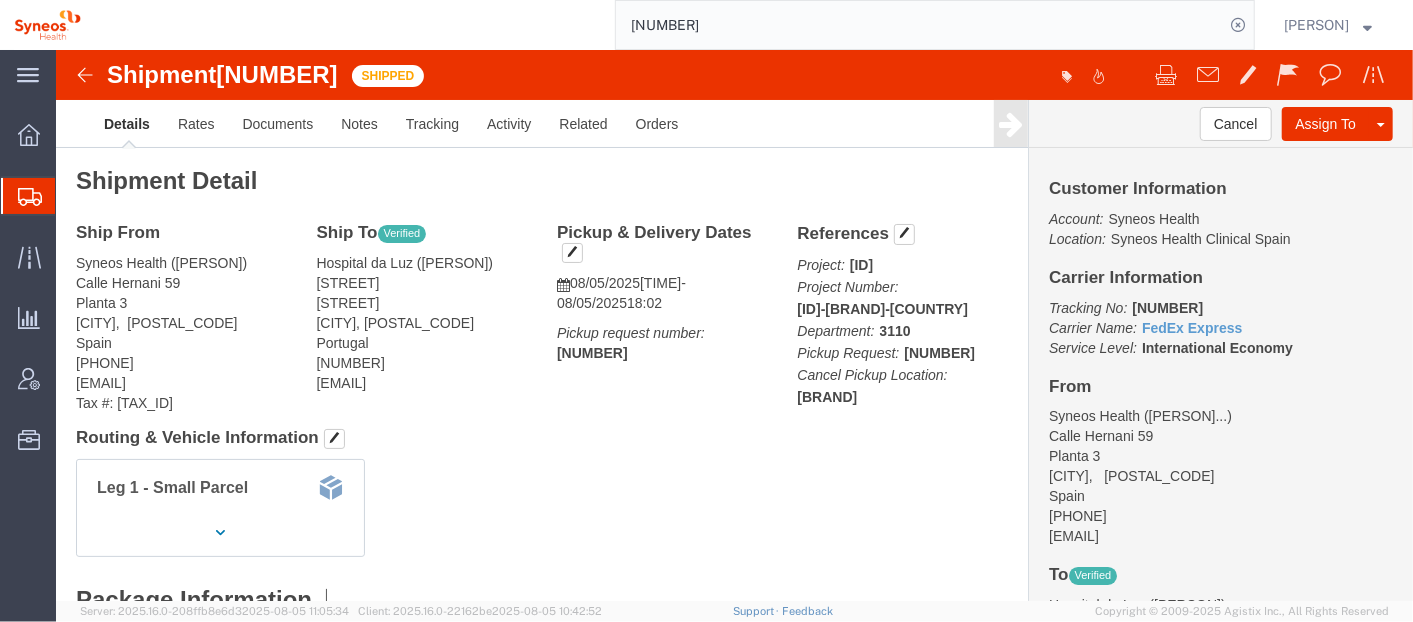 click 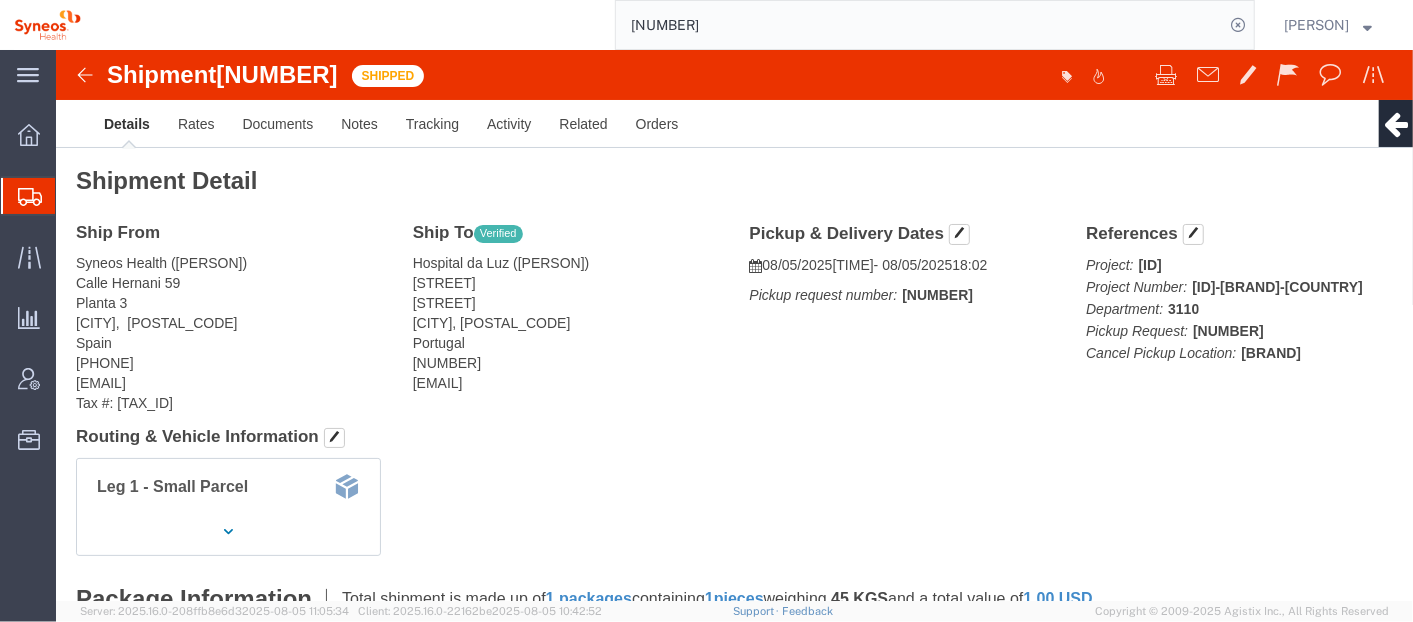 drag, startPoint x: 353, startPoint y: 210, endPoint x: 499, endPoint y: 307, distance: 175.28548 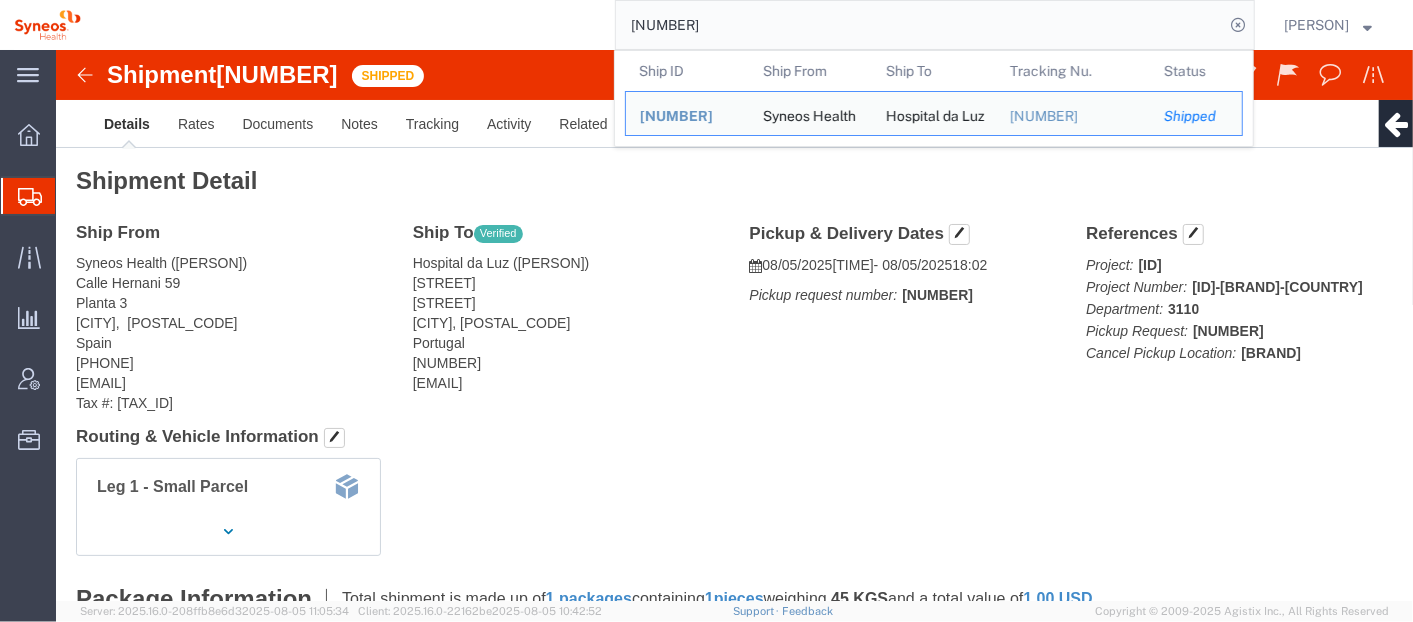 click on "56397630" 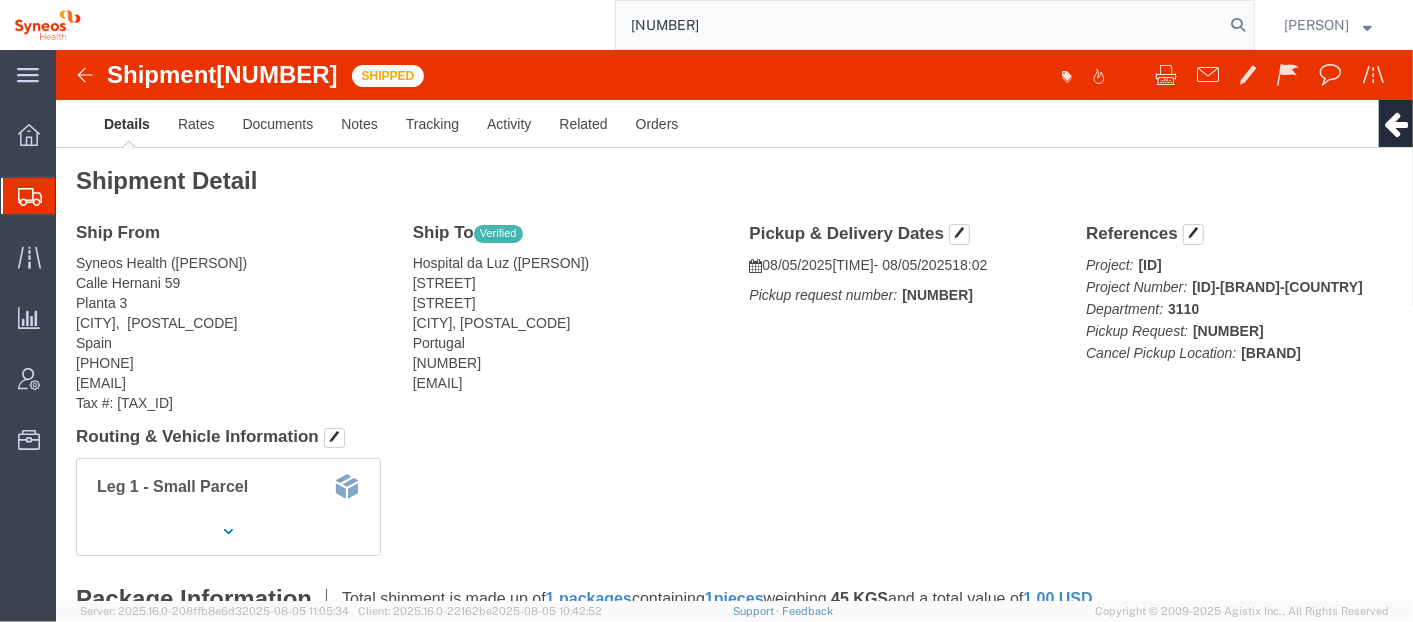 type on "56403601" 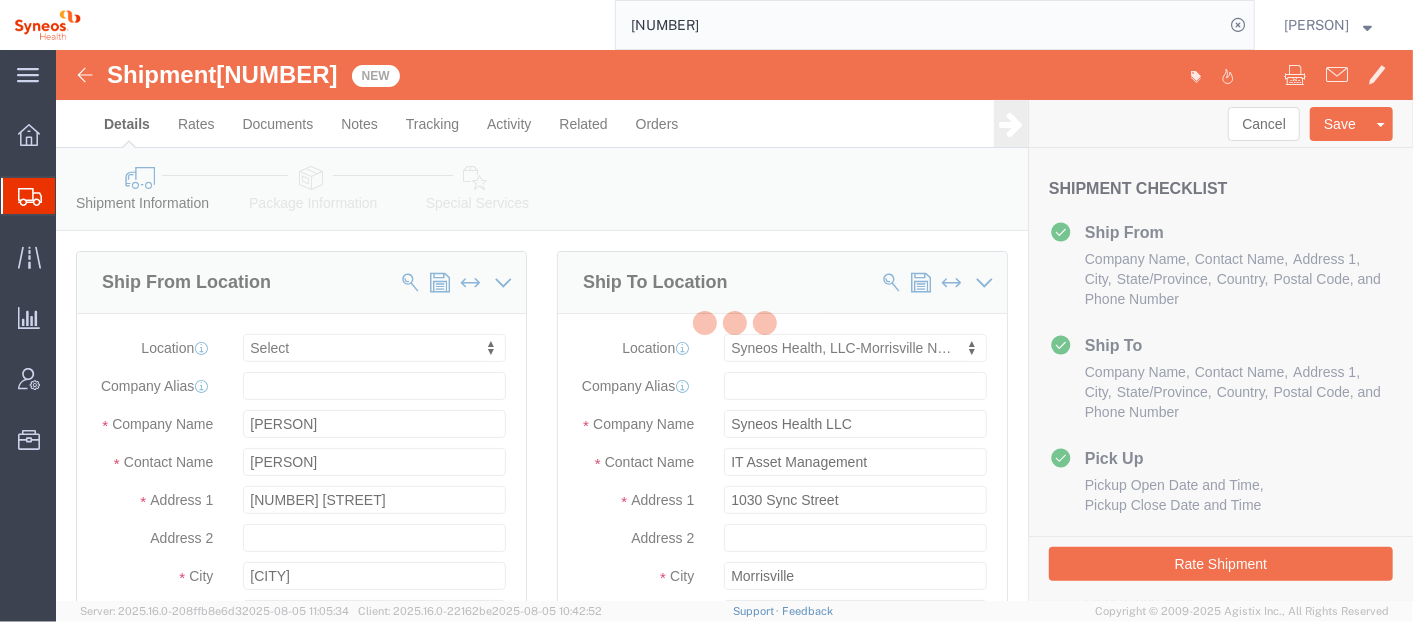 select 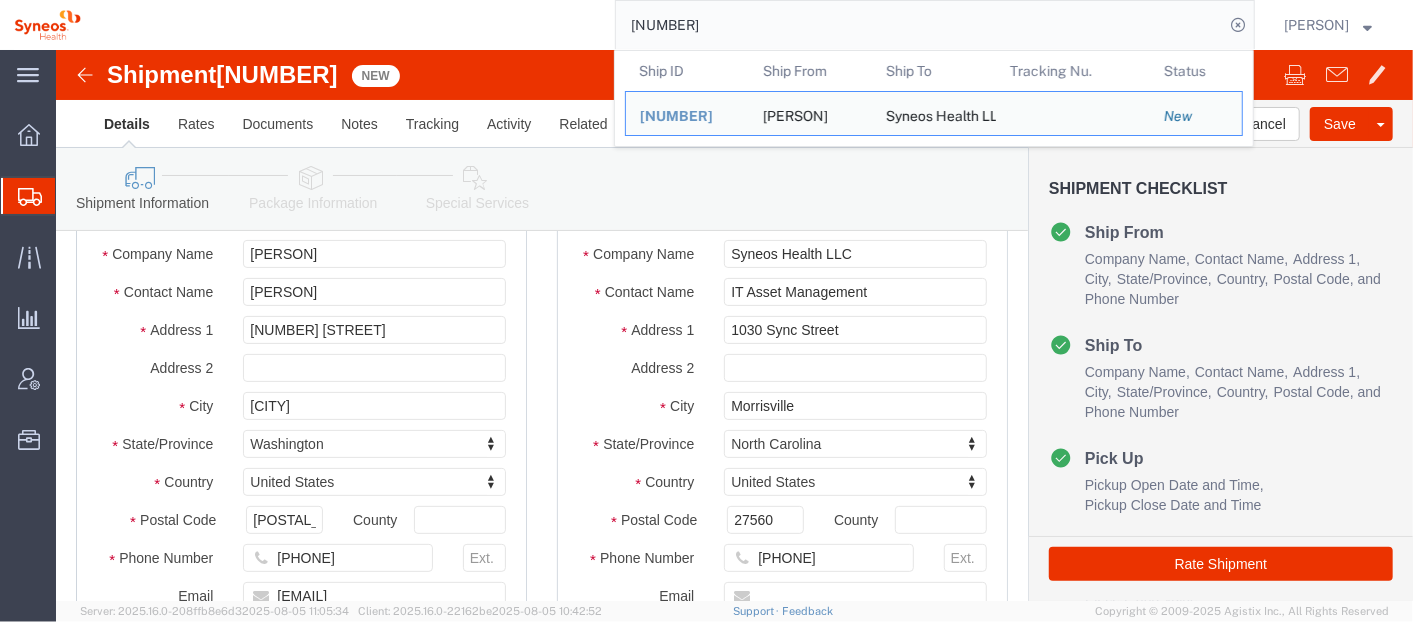scroll, scrollTop: 142, scrollLeft: 0, axis: vertical 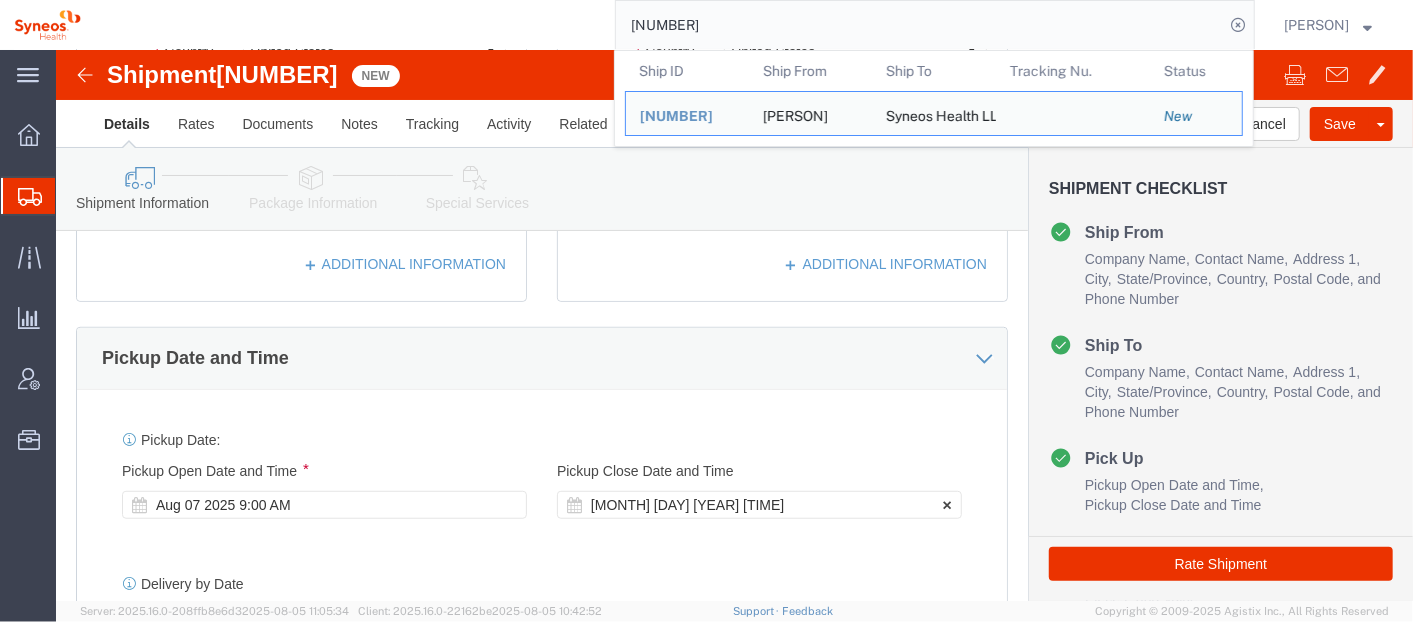 click on "Aug 11 2025 7:00 PM" 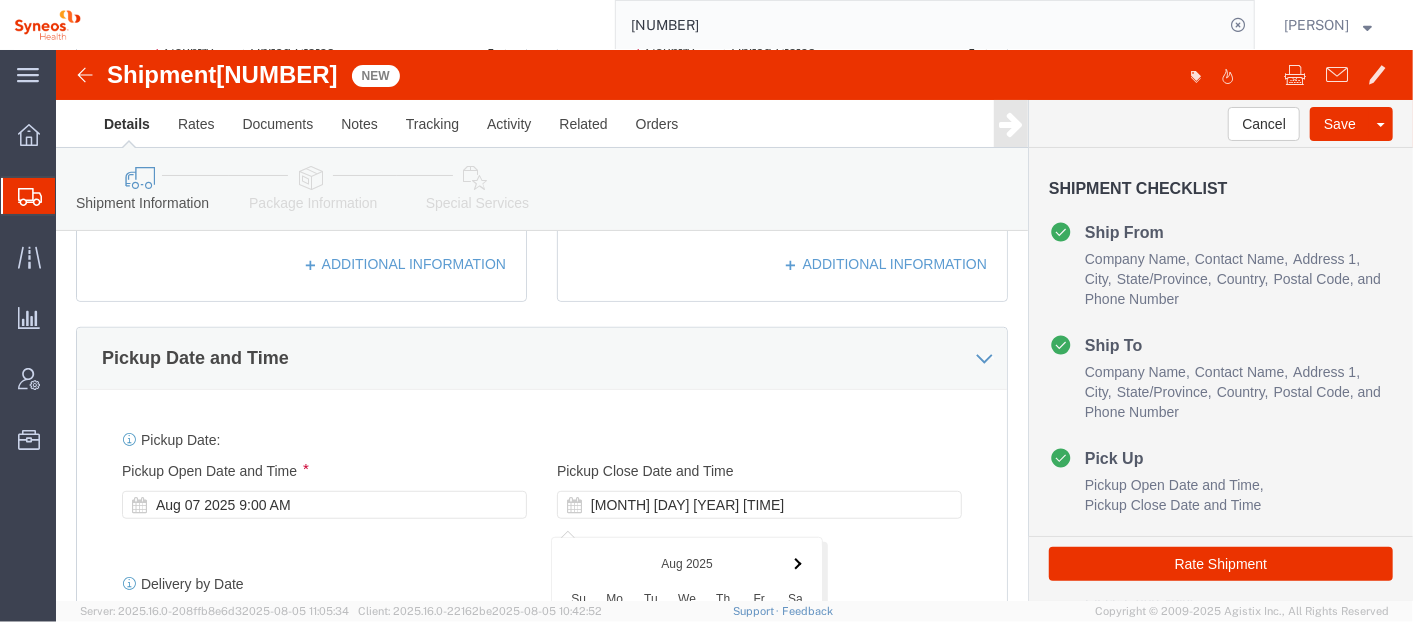 scroll, scrollTop: 1154, scrollLeft: 0, axis: vertical 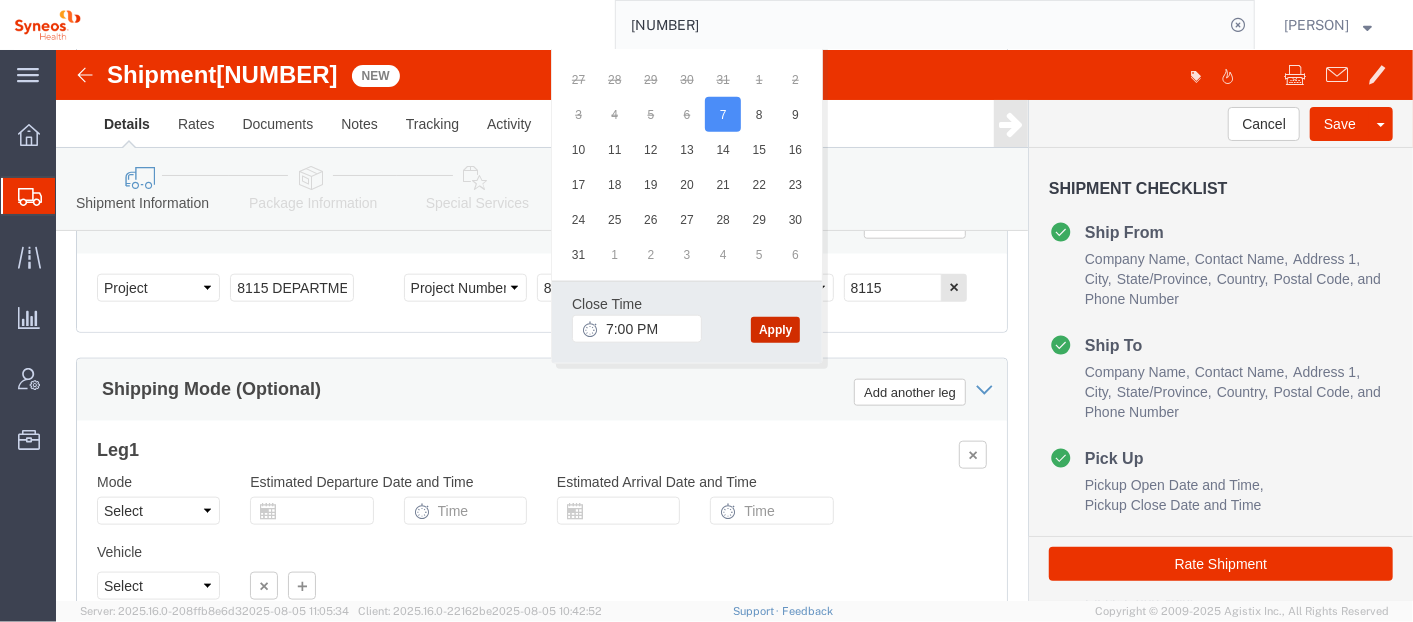 click on "Apply" 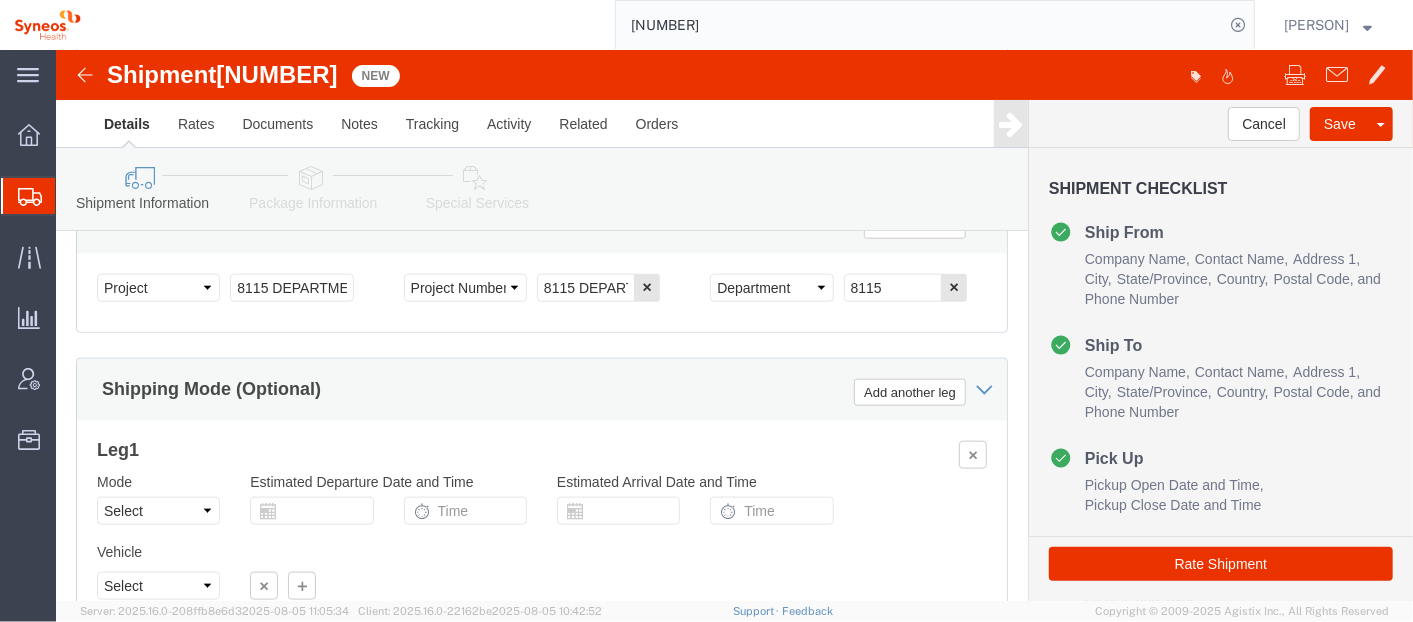 scroll, scrollTop: 1340, scrollLeft: 0, axis: vertical 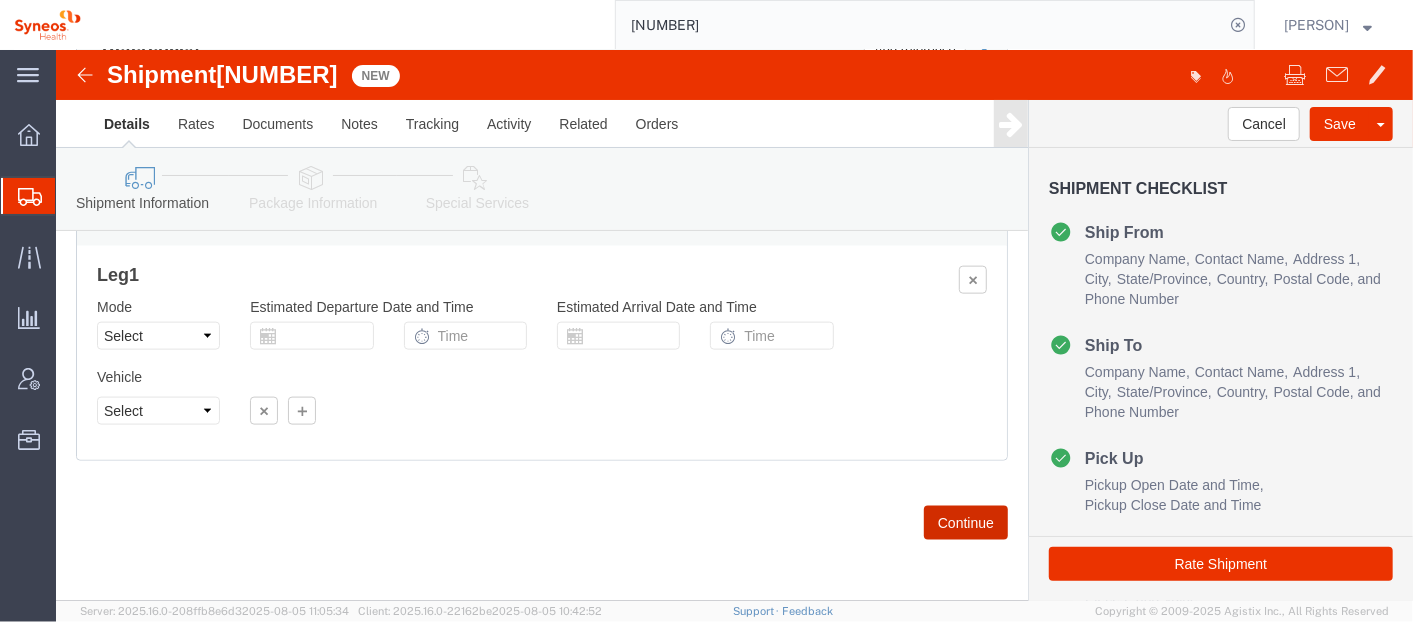 click on "Continue" 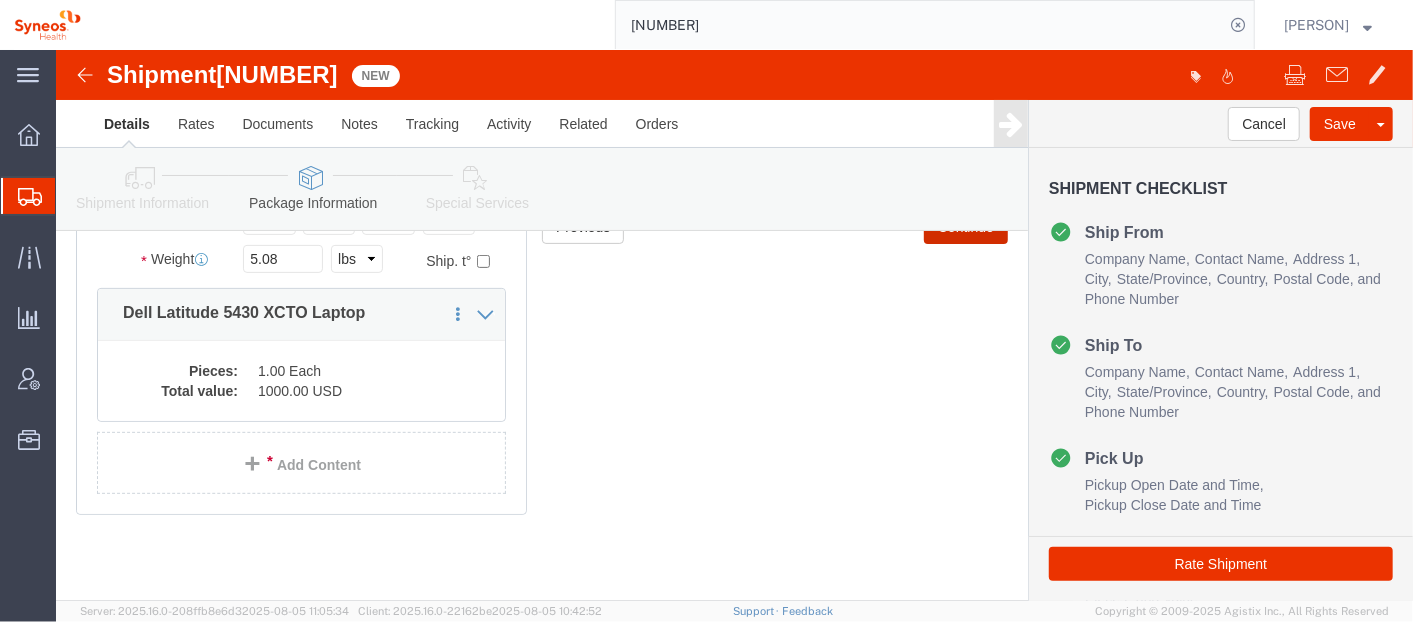 scroll, scrollTop: 0, scrollLeft: 0, axis: both 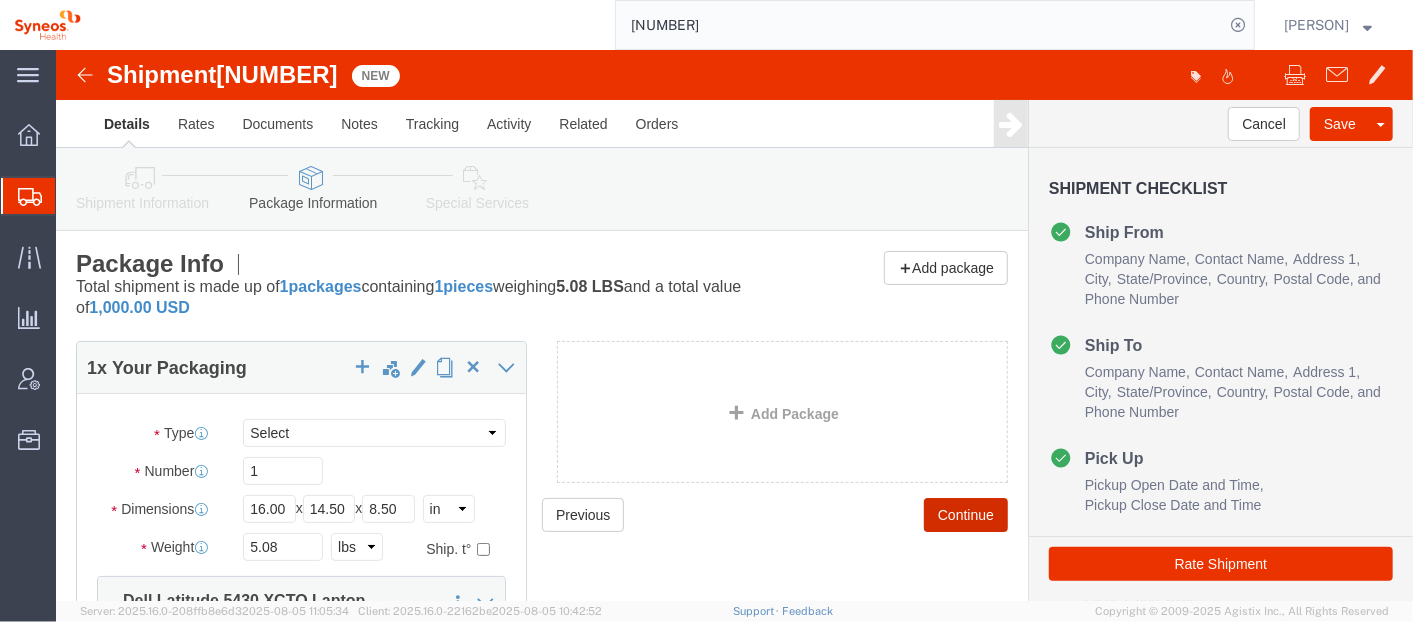 click on "Continue" 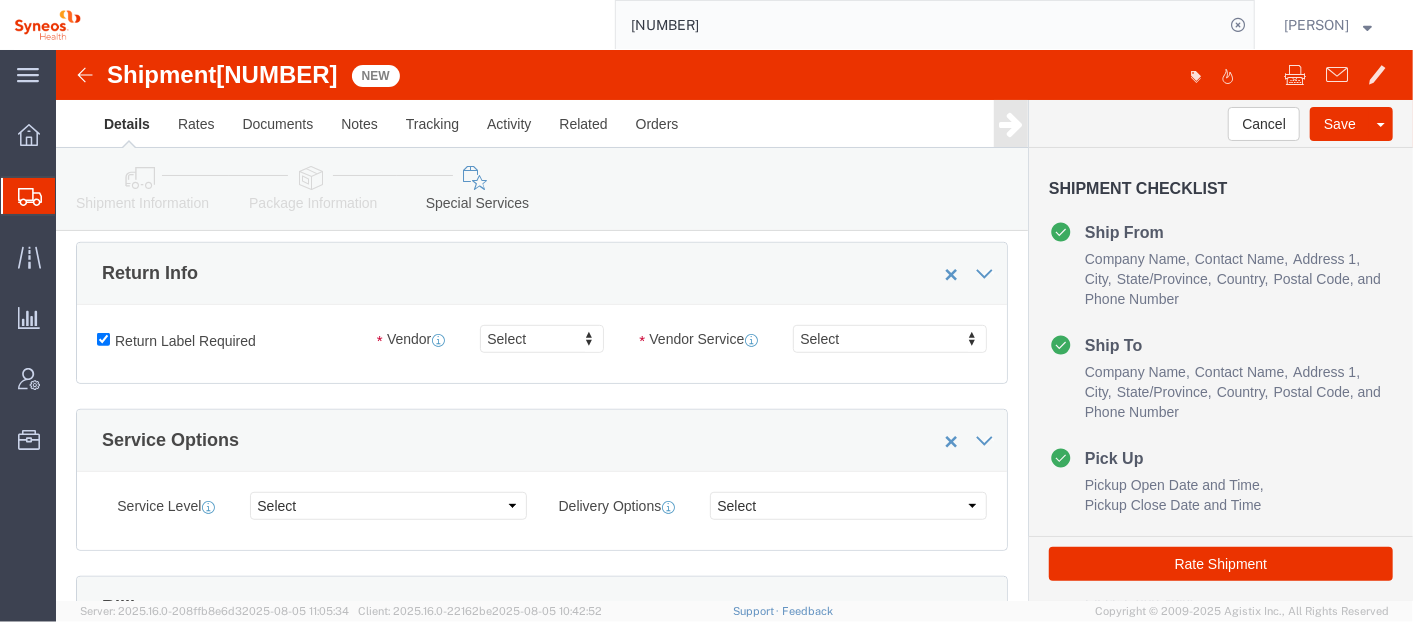 scroll, scrollTop: 557, scrollLeft: 0, axis: vertical 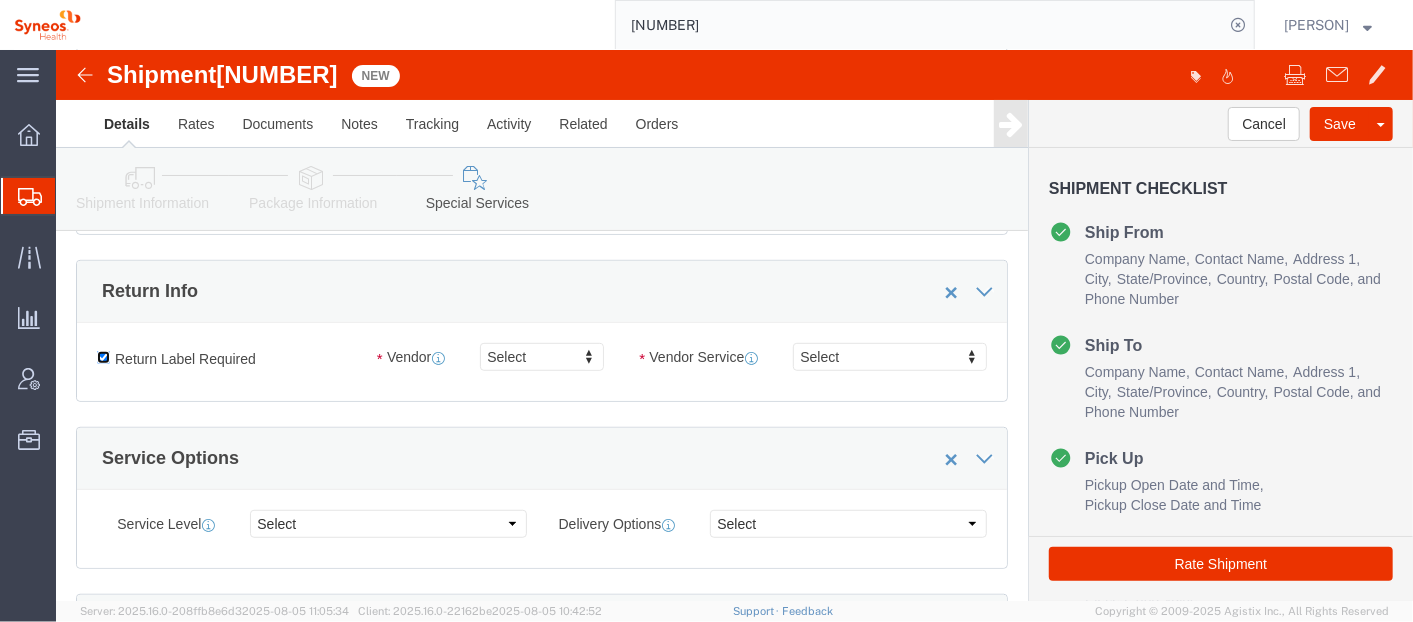 click on "Return Label Required" 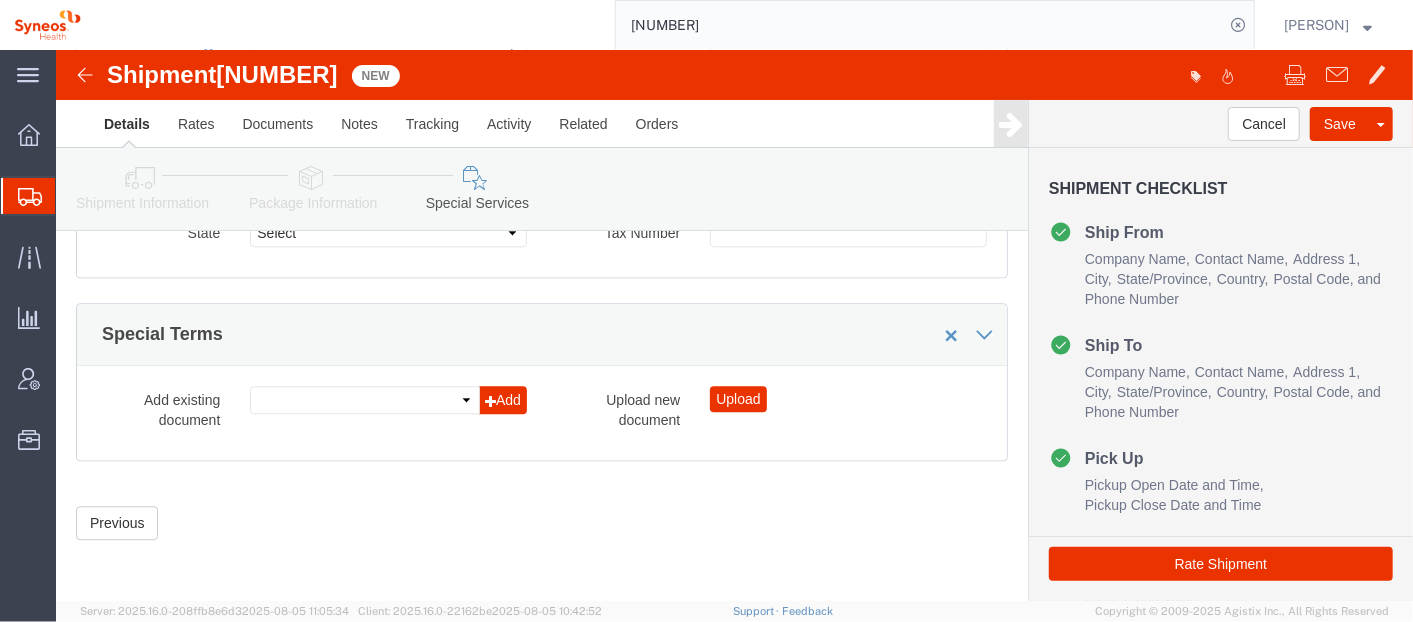 scroll, scrollTop: 2794, scrollLeft: 0, axis: vertical 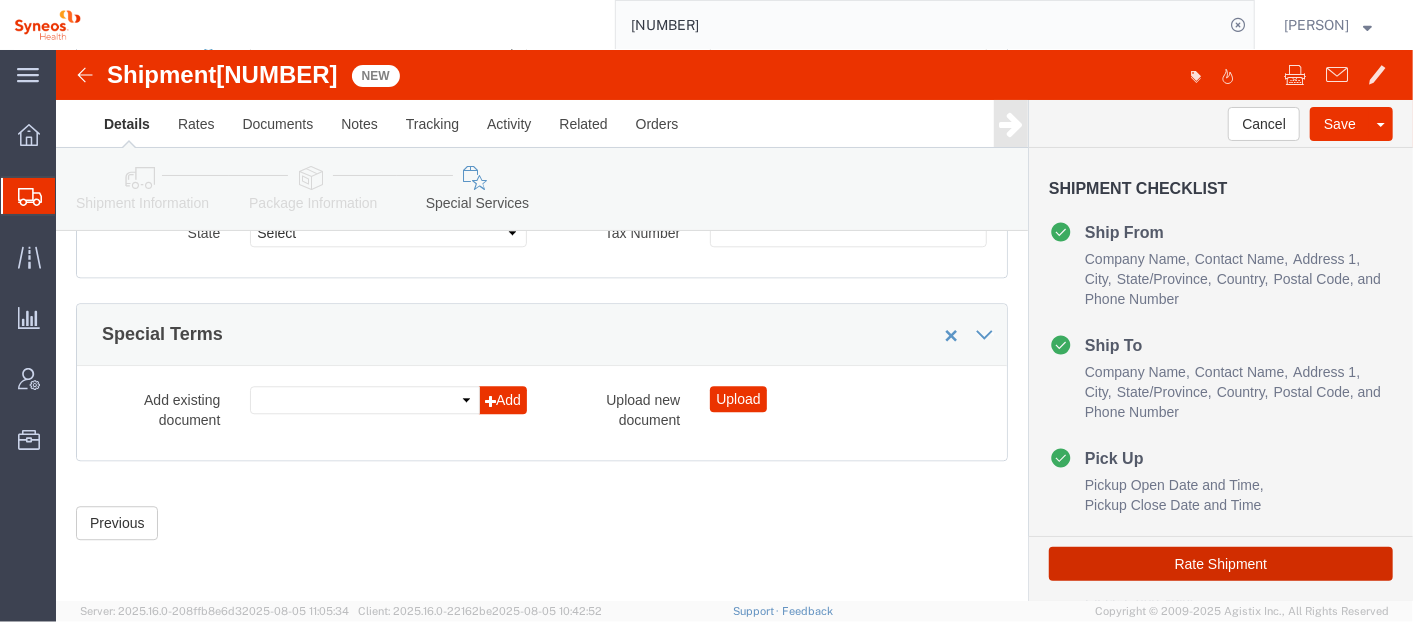 click on "Rate Shipment" 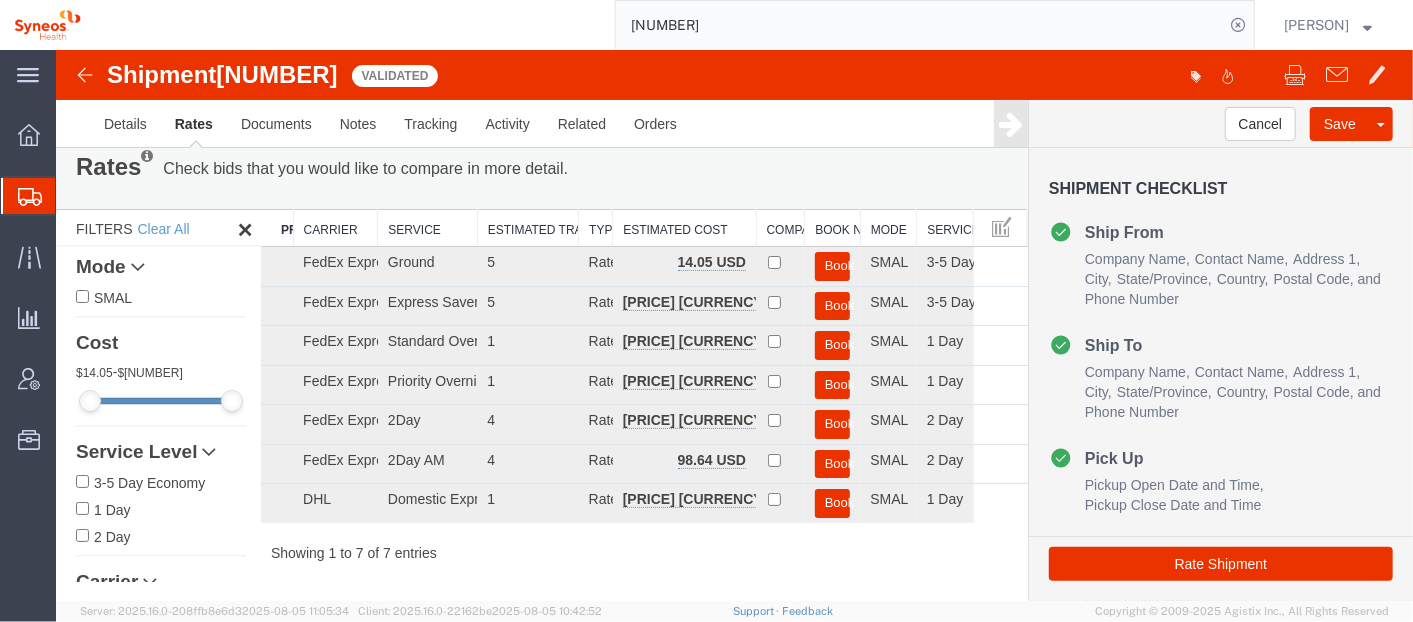 scroll, scrollTop: 0, scrollLeft: 0, axis: both 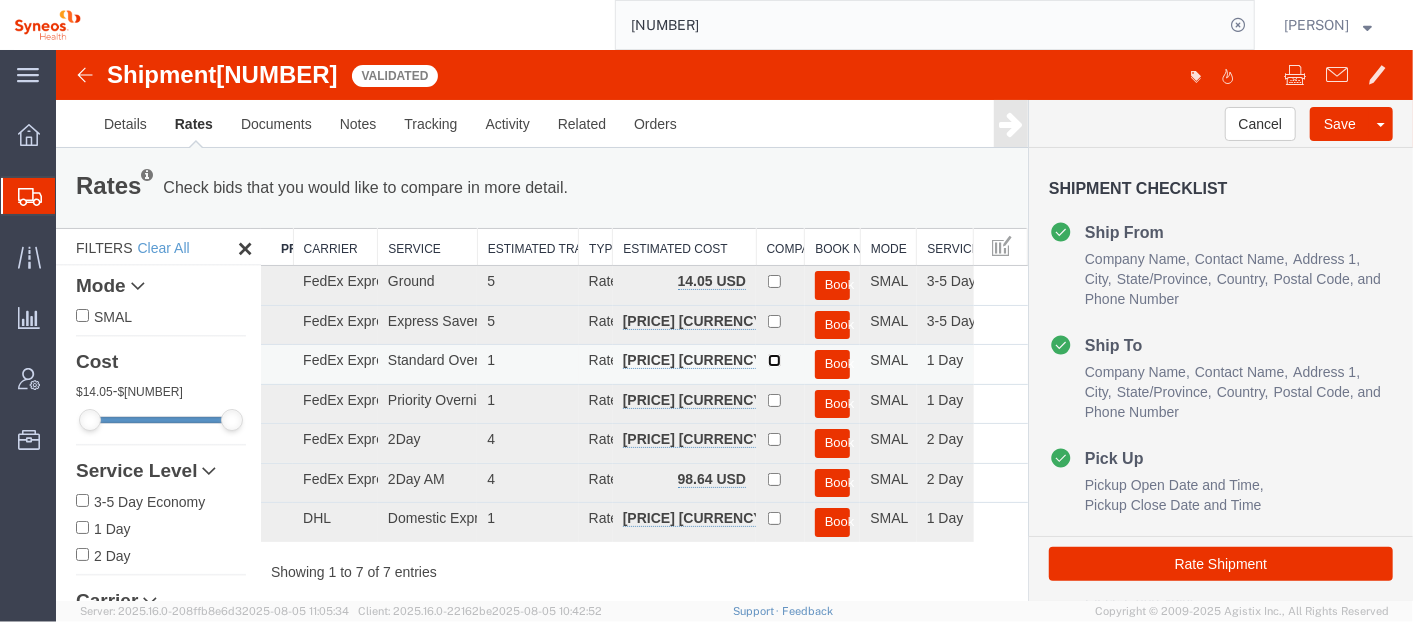 click at bounding box center (773, 359) 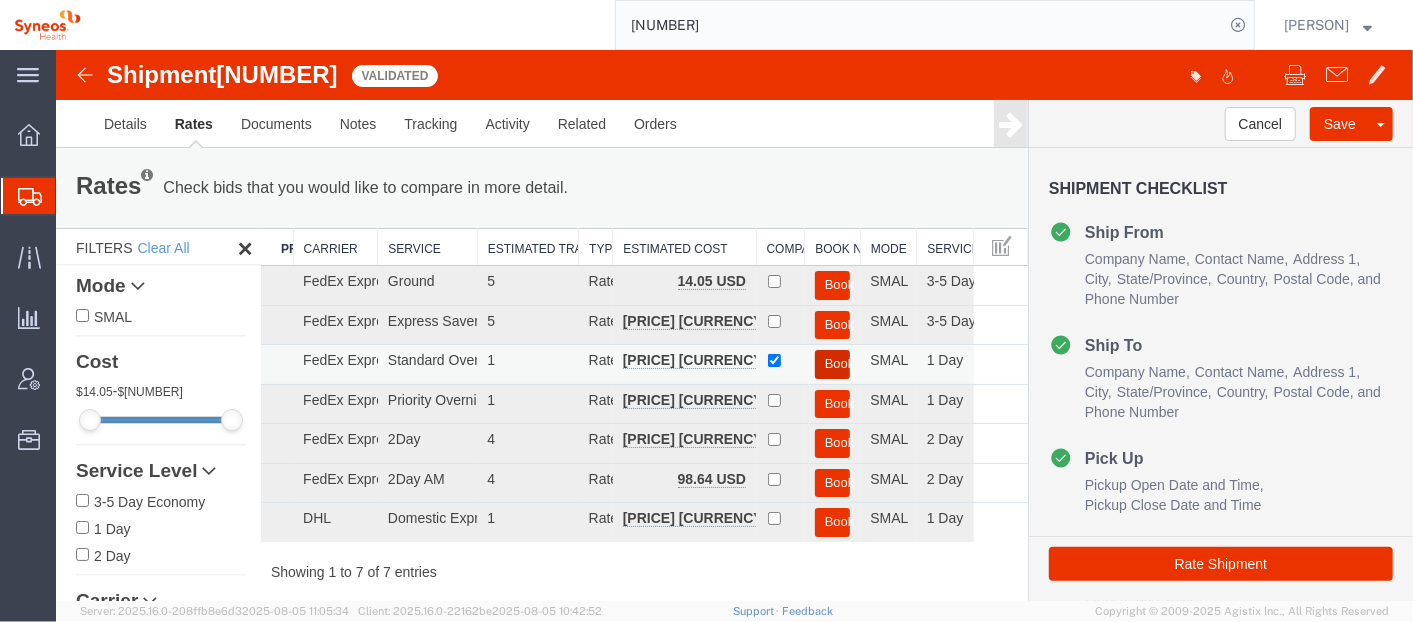 click on "Book" at bounding box center [832, 363] 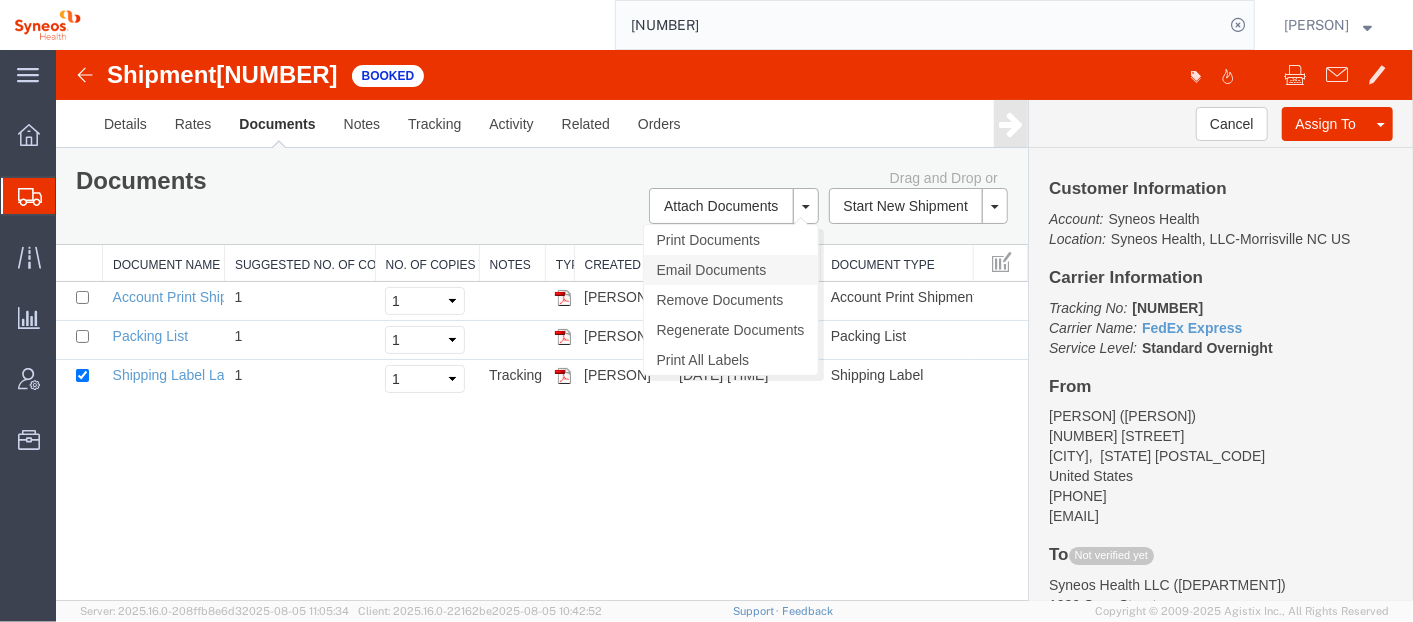 click on "Email Documents" at bounding box center (730, 269) 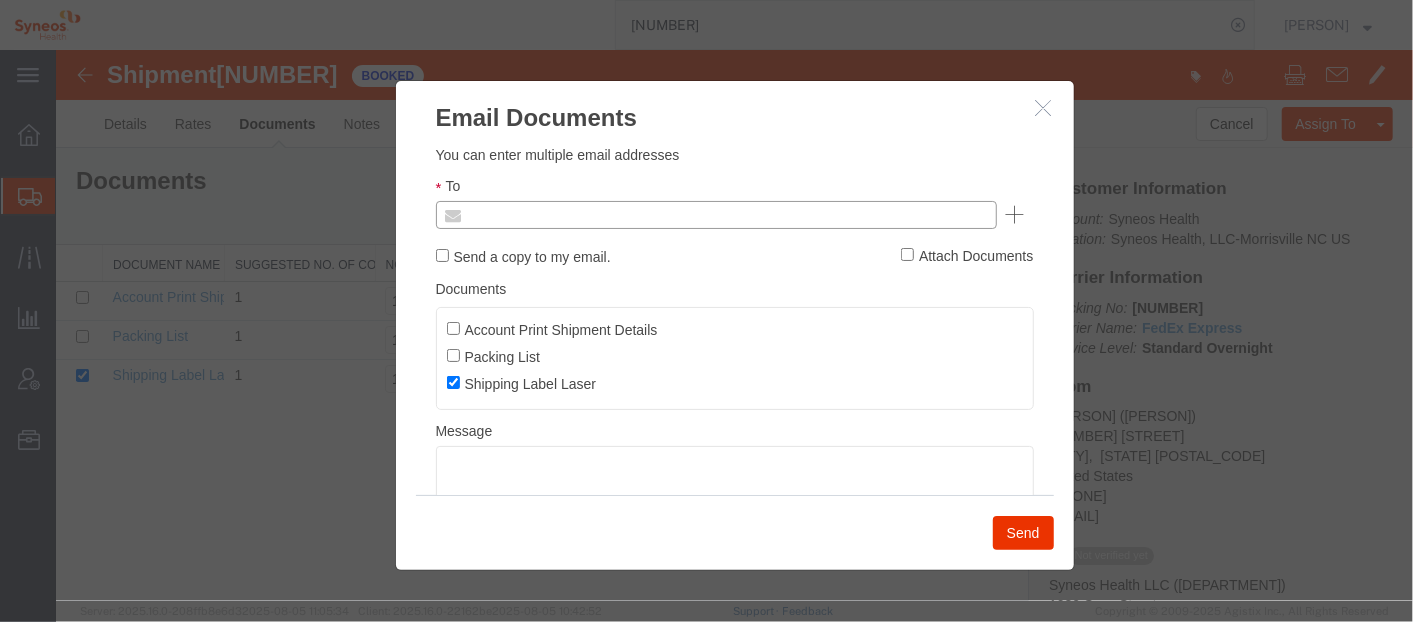 click at bounding box center [580, 214] 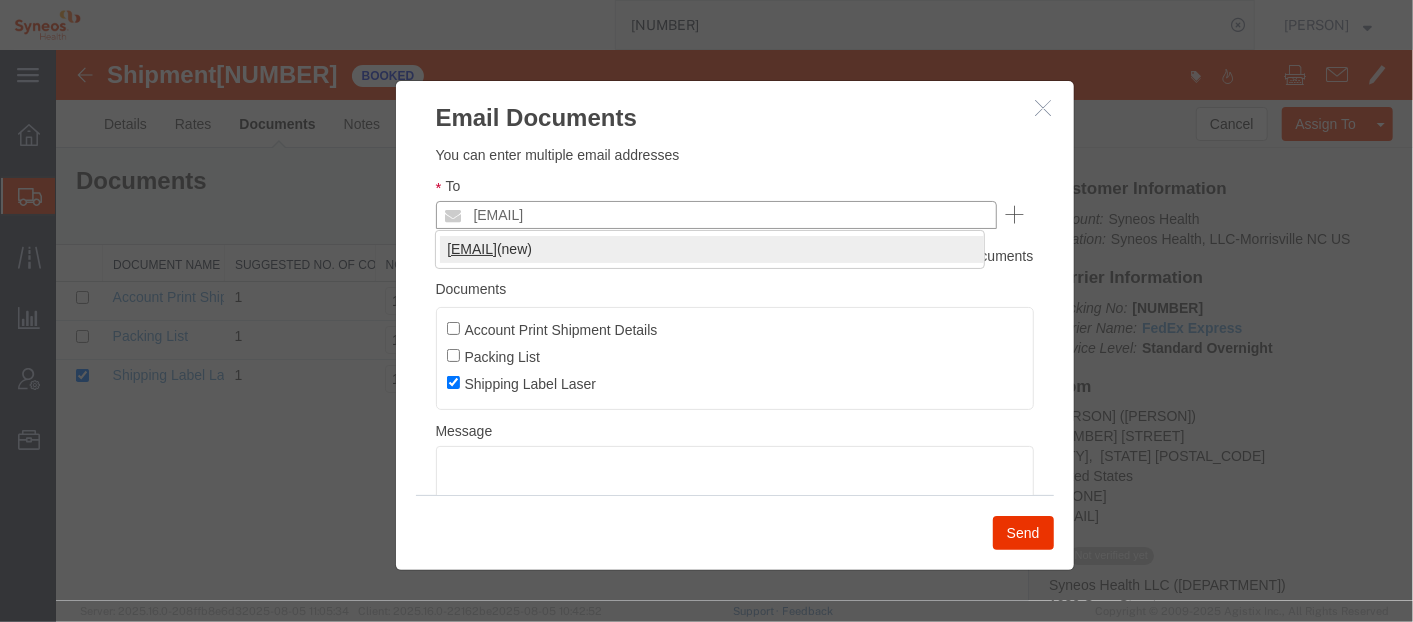 type on "[EMAIL]" 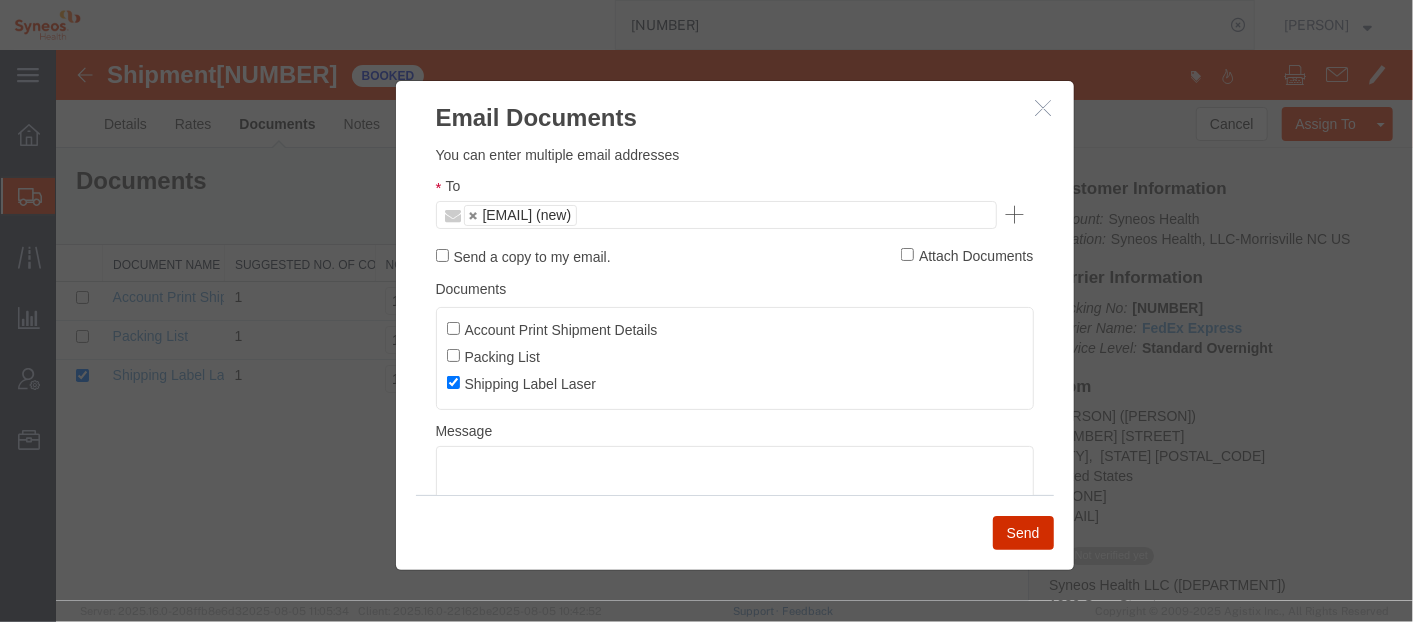 click on "Send" at bounding box center [1022, 532] 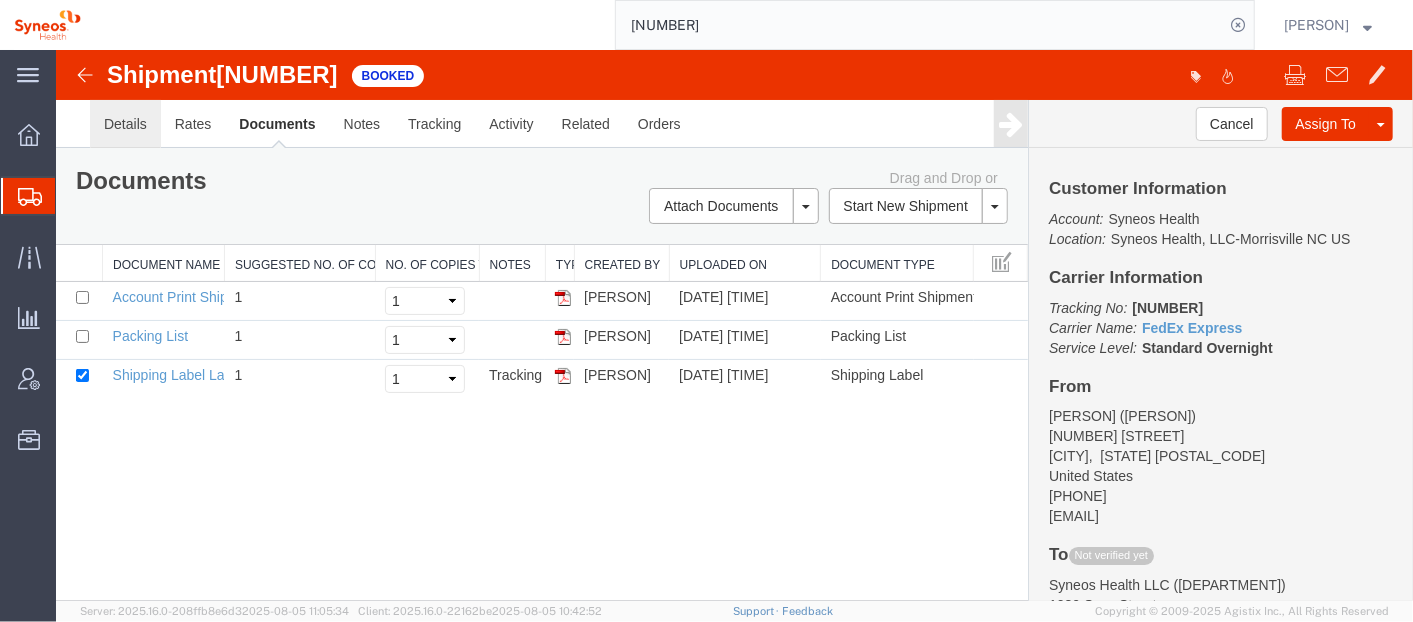 click on "Details" at bounding box center [124, 123] 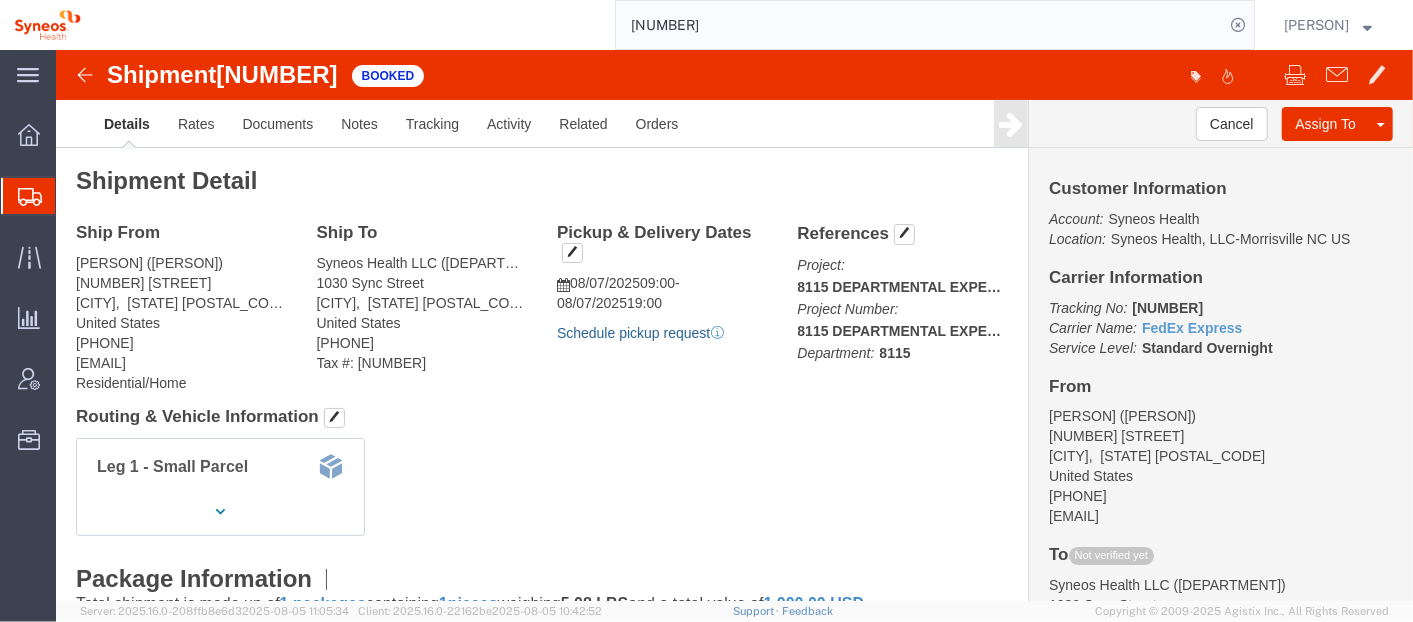 click on "Schedule pickup request" 